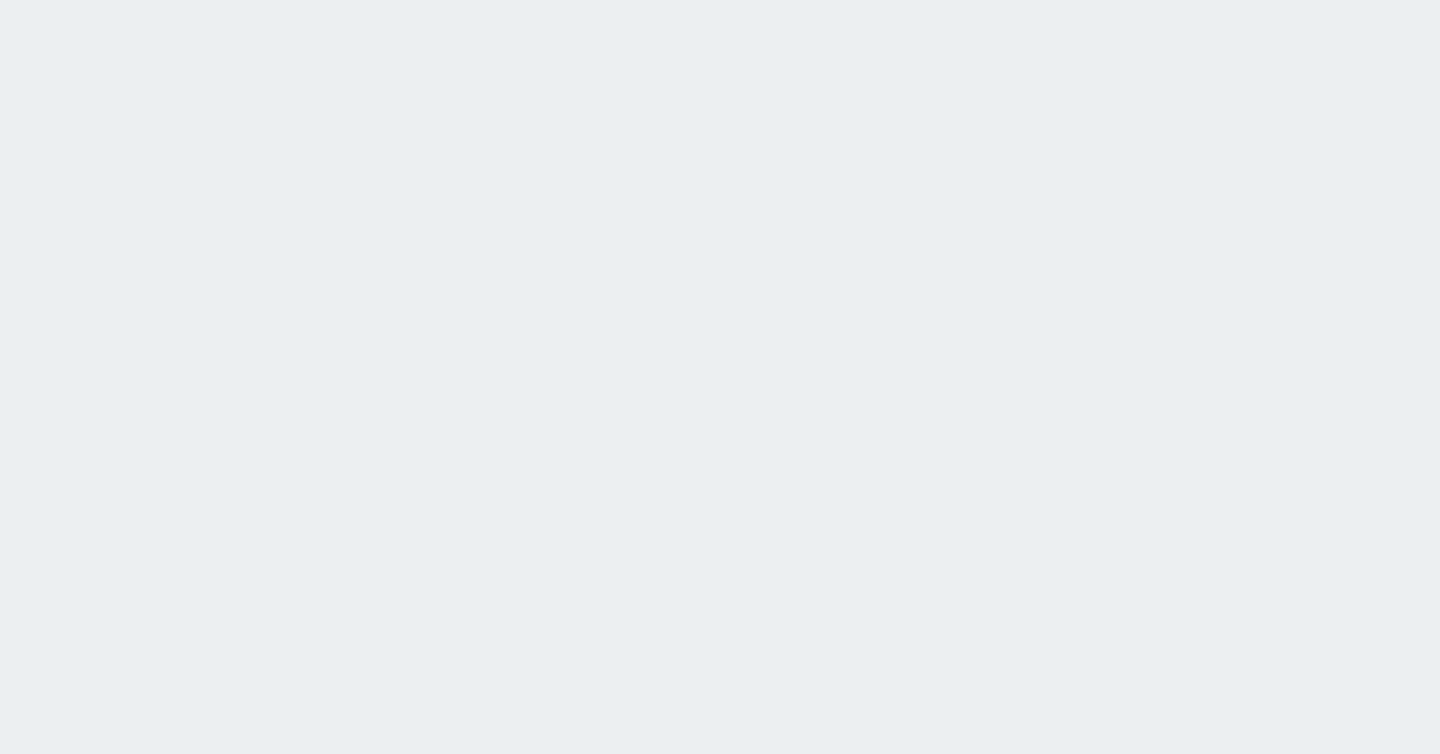 scroll, scrollTop: 0, scrollLeft: 0, axis: both 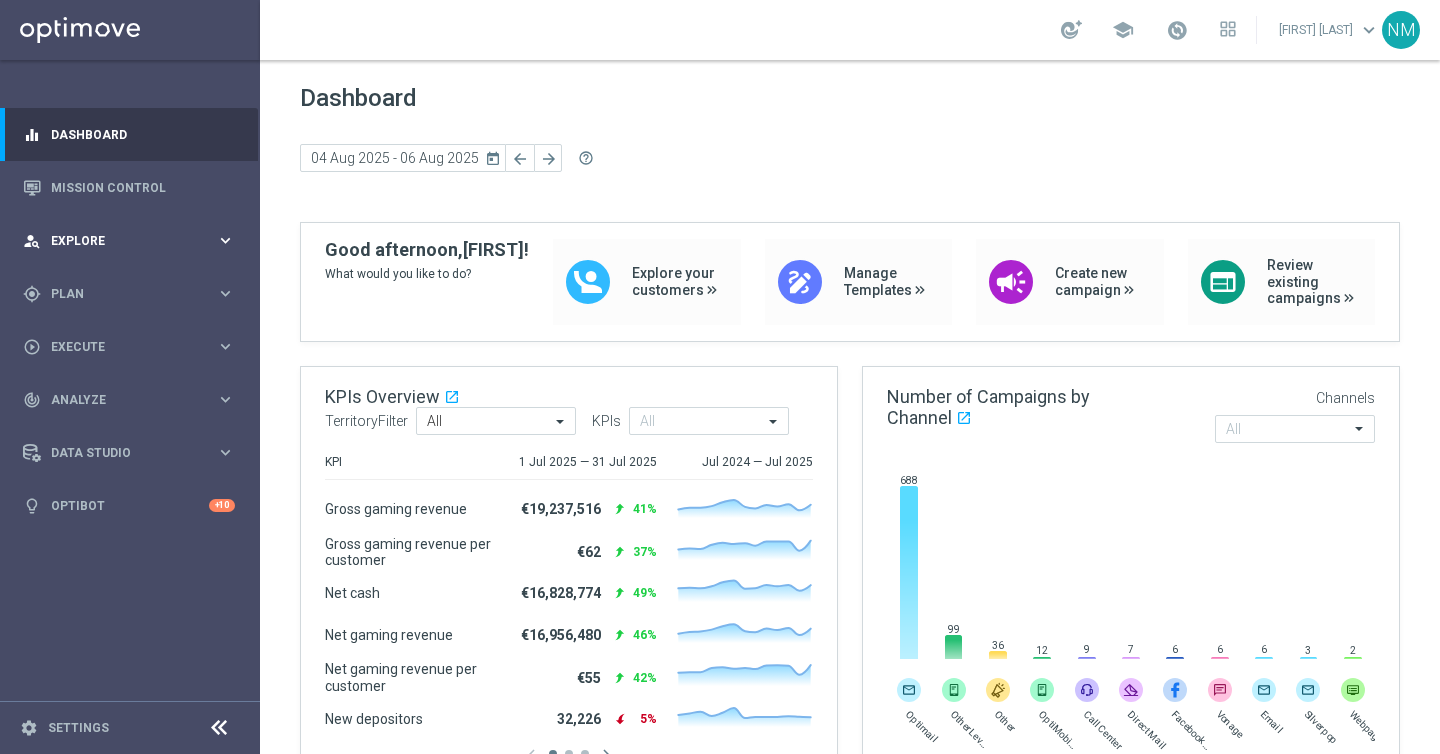 click on "person_search
Explore" at bounding box center (119, 241) 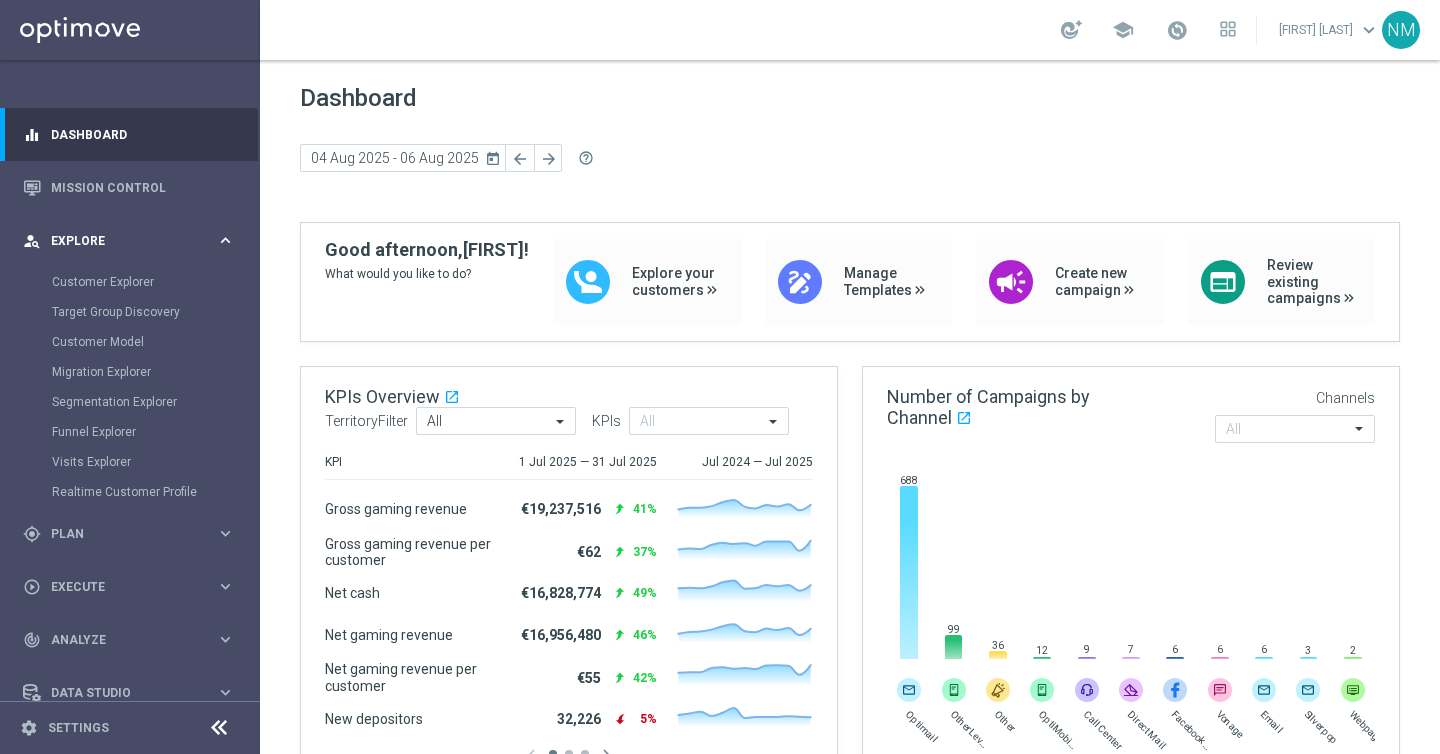 click on "person_search
Explore" at bounding box center (119, 241) 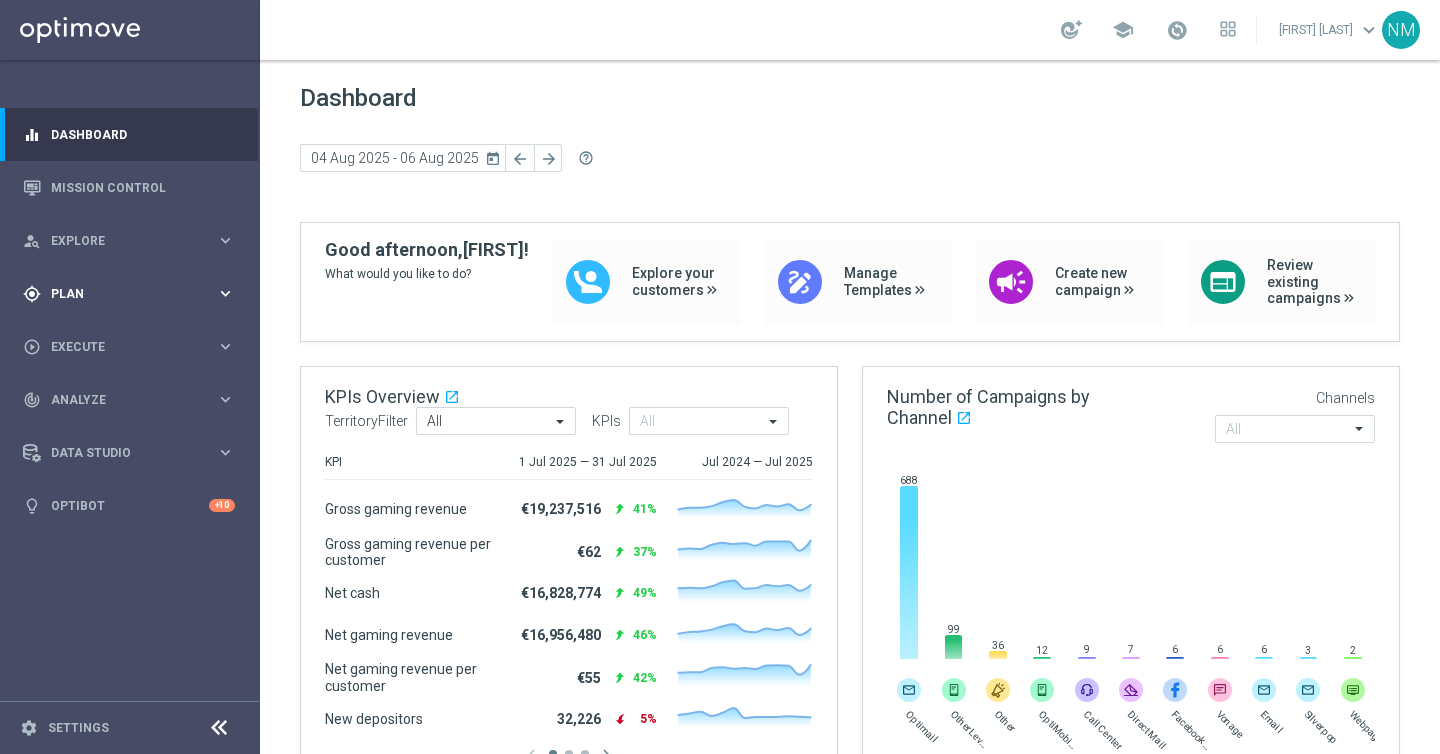 click on "gps_fixed
Plan
keyboard_arrow_right" at bounding box center [129, 293] 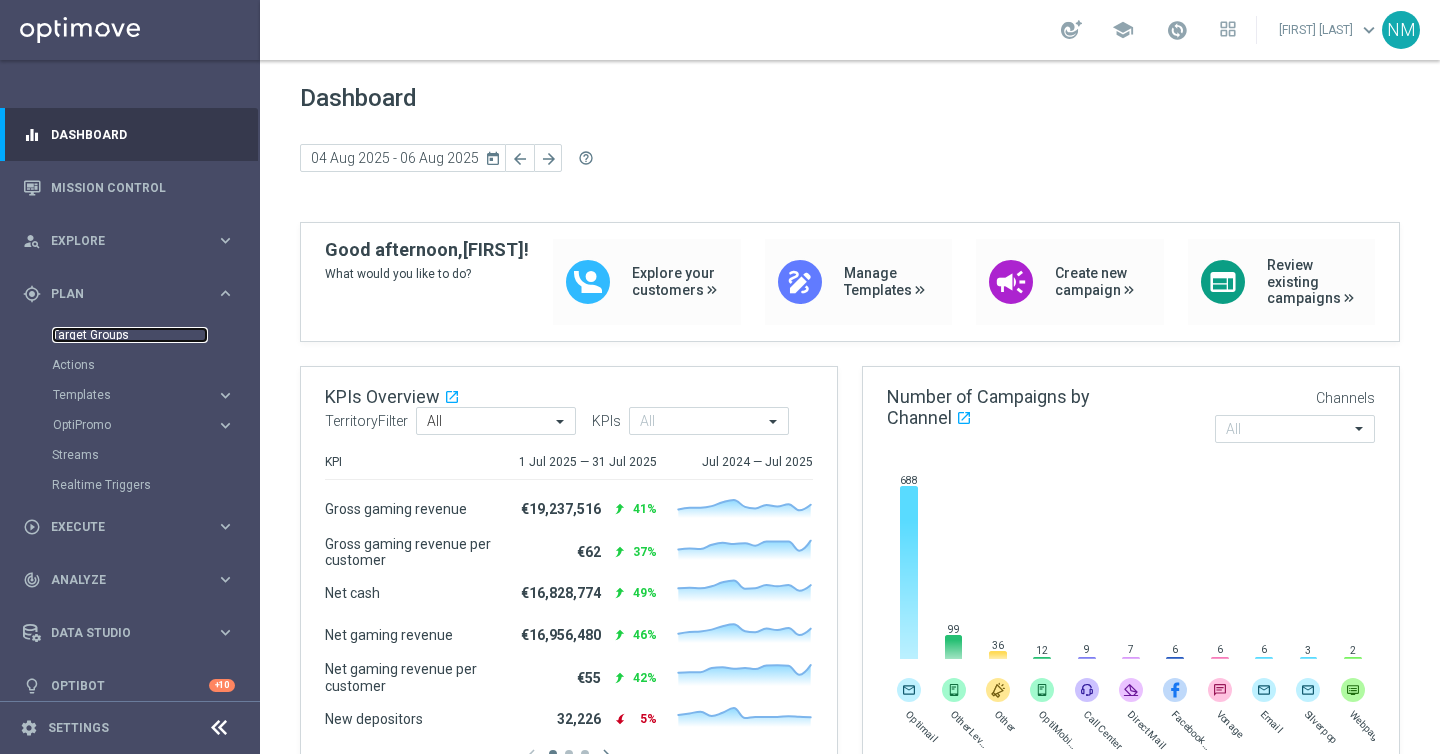 click on "Target Groups" at bounding box center (130, 335) 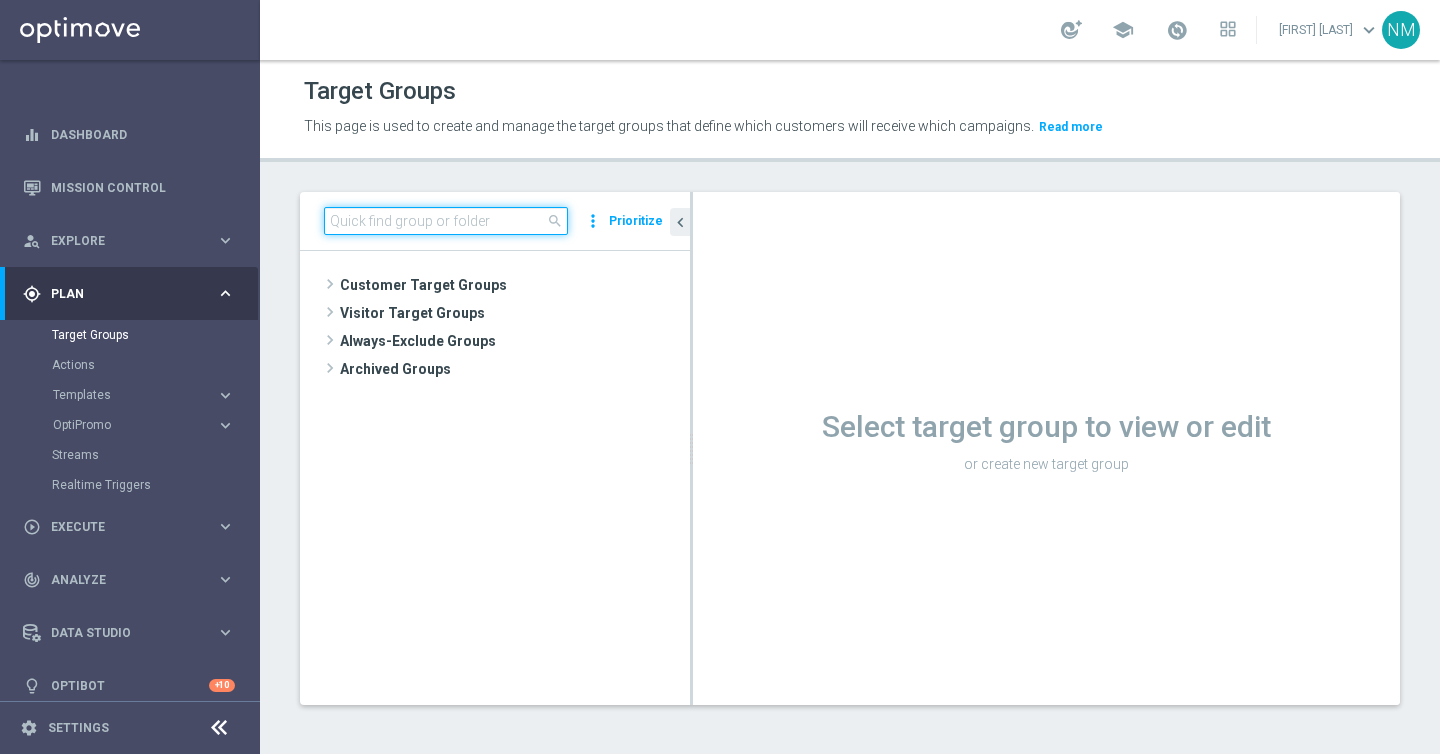click at bounding box center [446, 221] 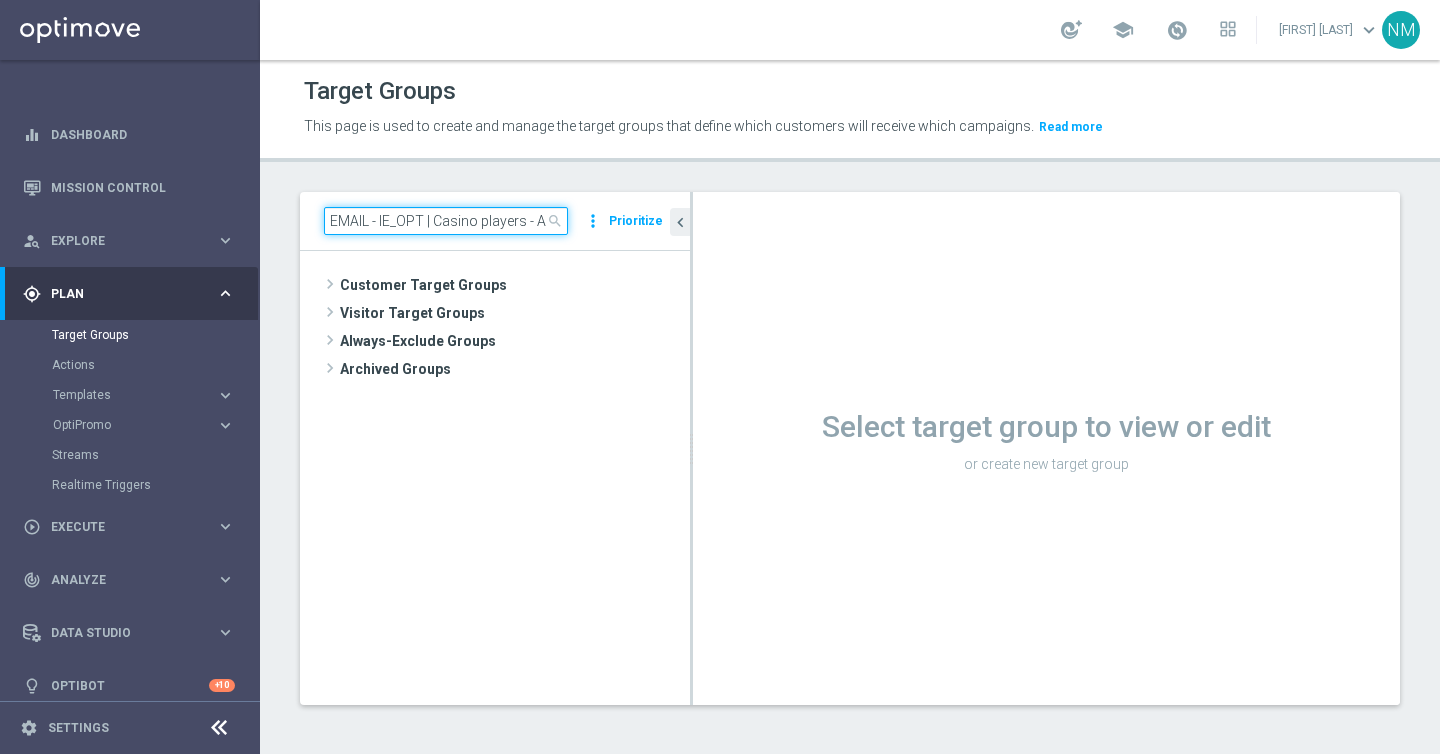 scroll, scrollTop: 0, scrollLeft: 271, axis: horizontal 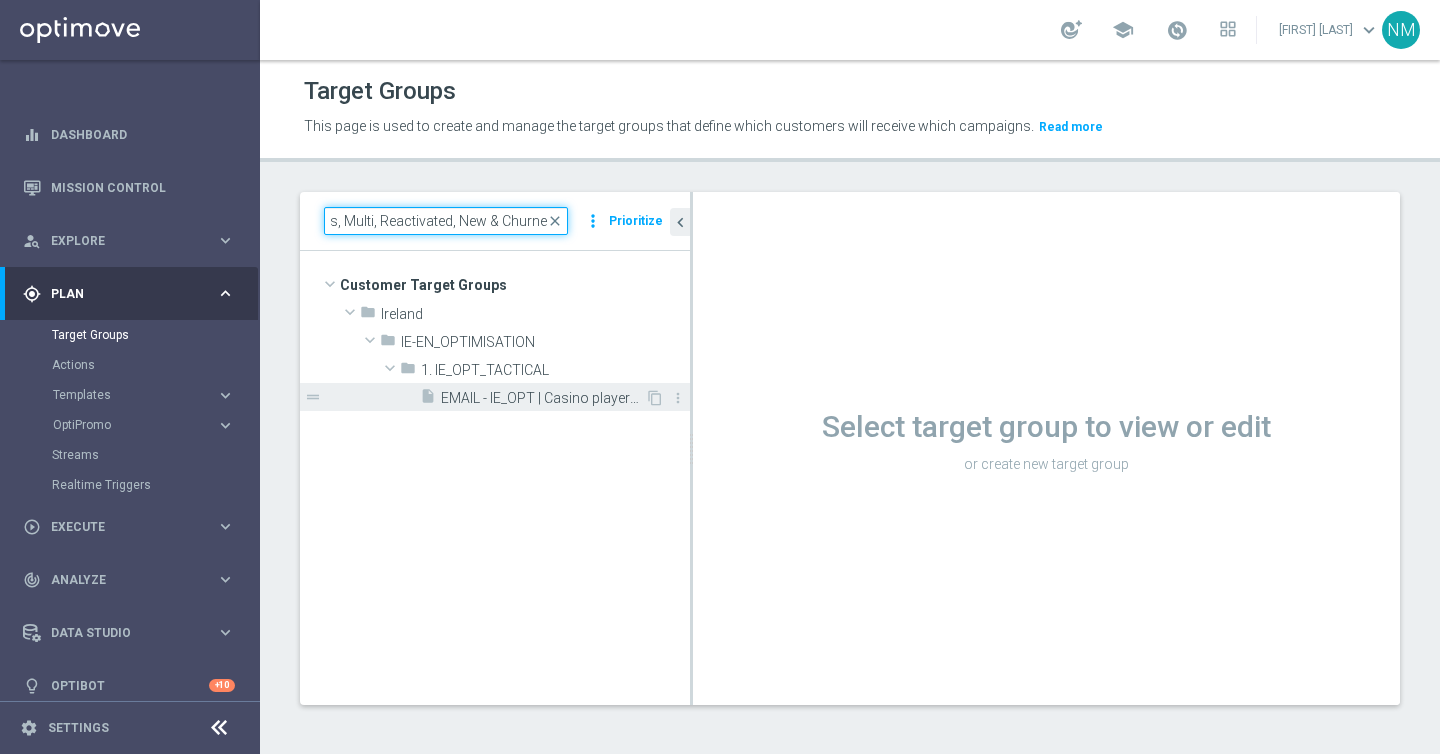 type on "EMAIL - IE_OPT | Casino players - ALL Actives, Multi, Reactivated, New & Churned" 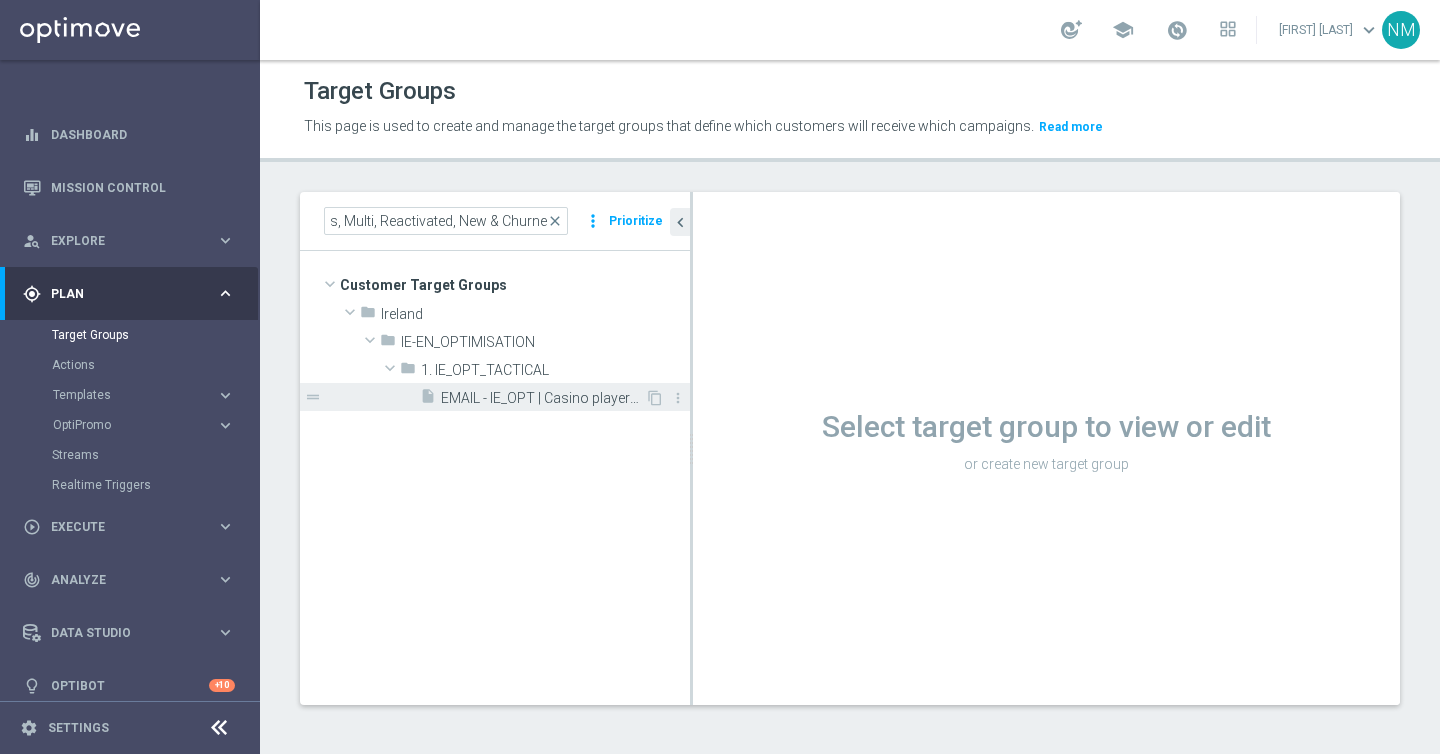 click on "EMAIL - IE_OPT | Casino players - ALL Actives, Multi, Reactivated, New & Churned" at bounding box center (543, 398) 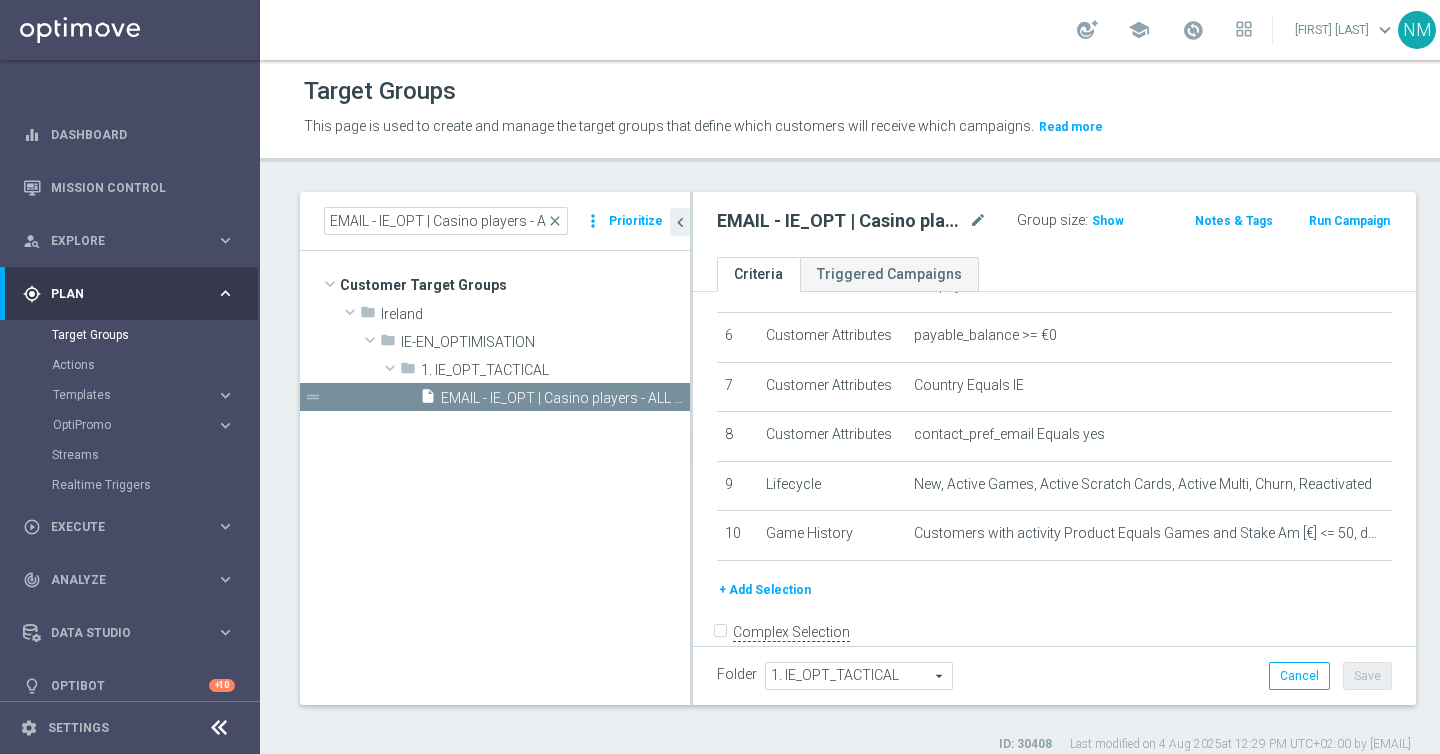 scroll, scrollTop: 325, scrollLeft: 0, axis: vertical 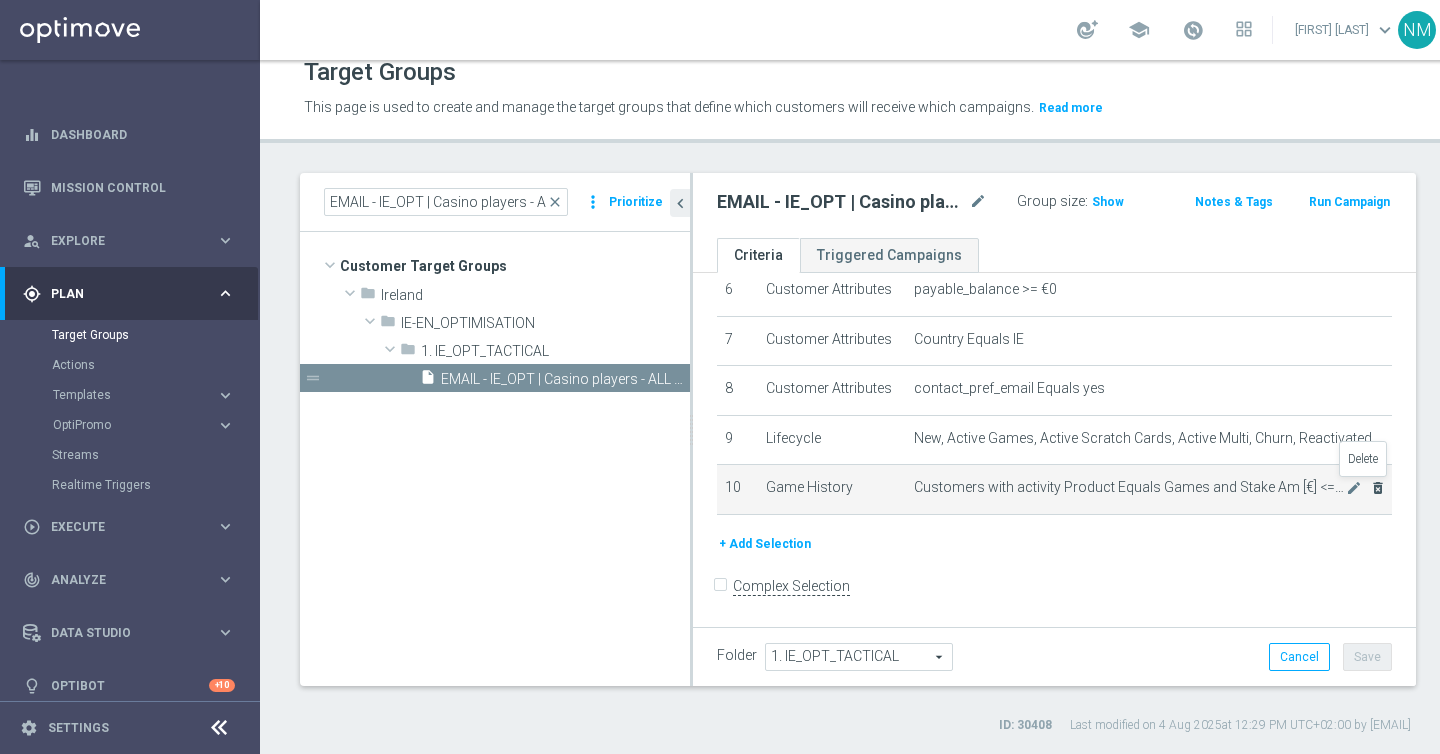 click on "delete_forever" 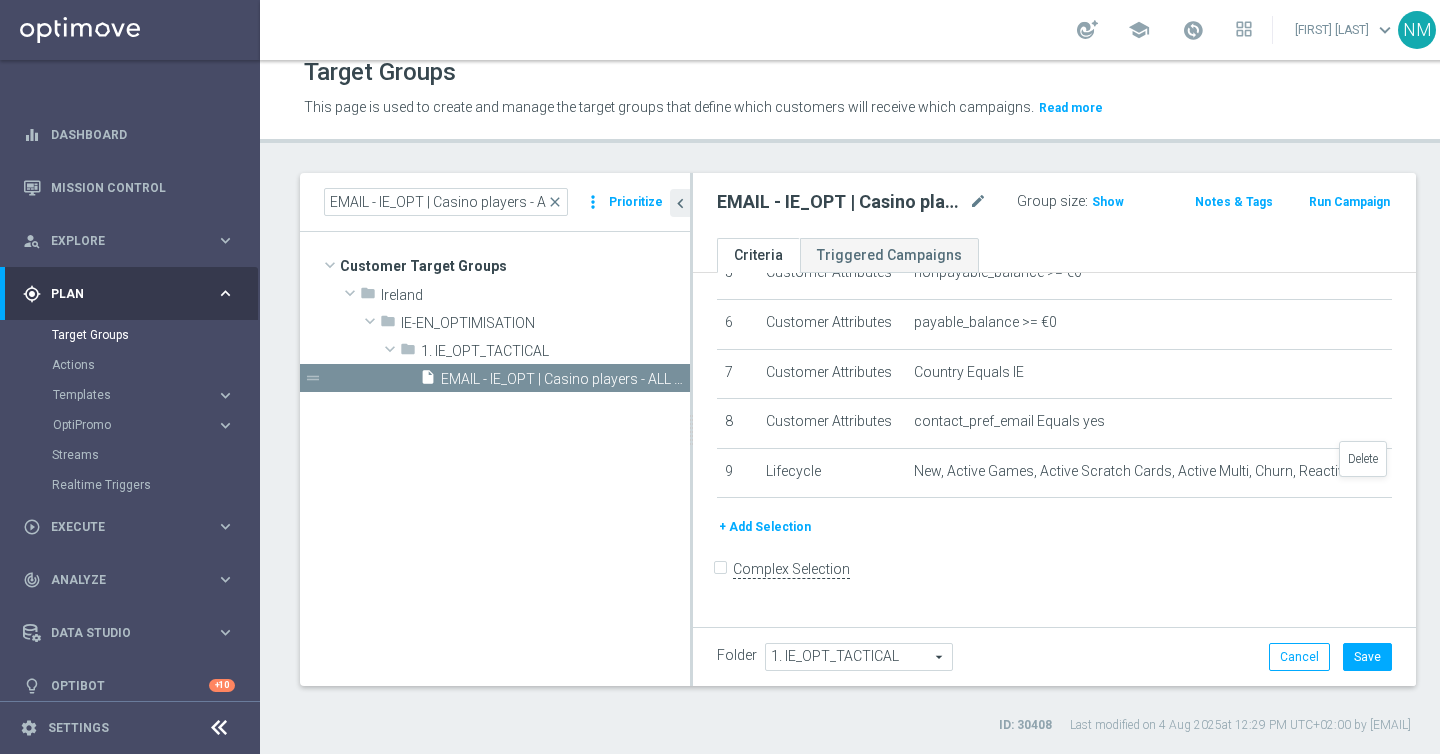 scroll, scrollTop: 276, scrollLeft: 0, axis: vertical 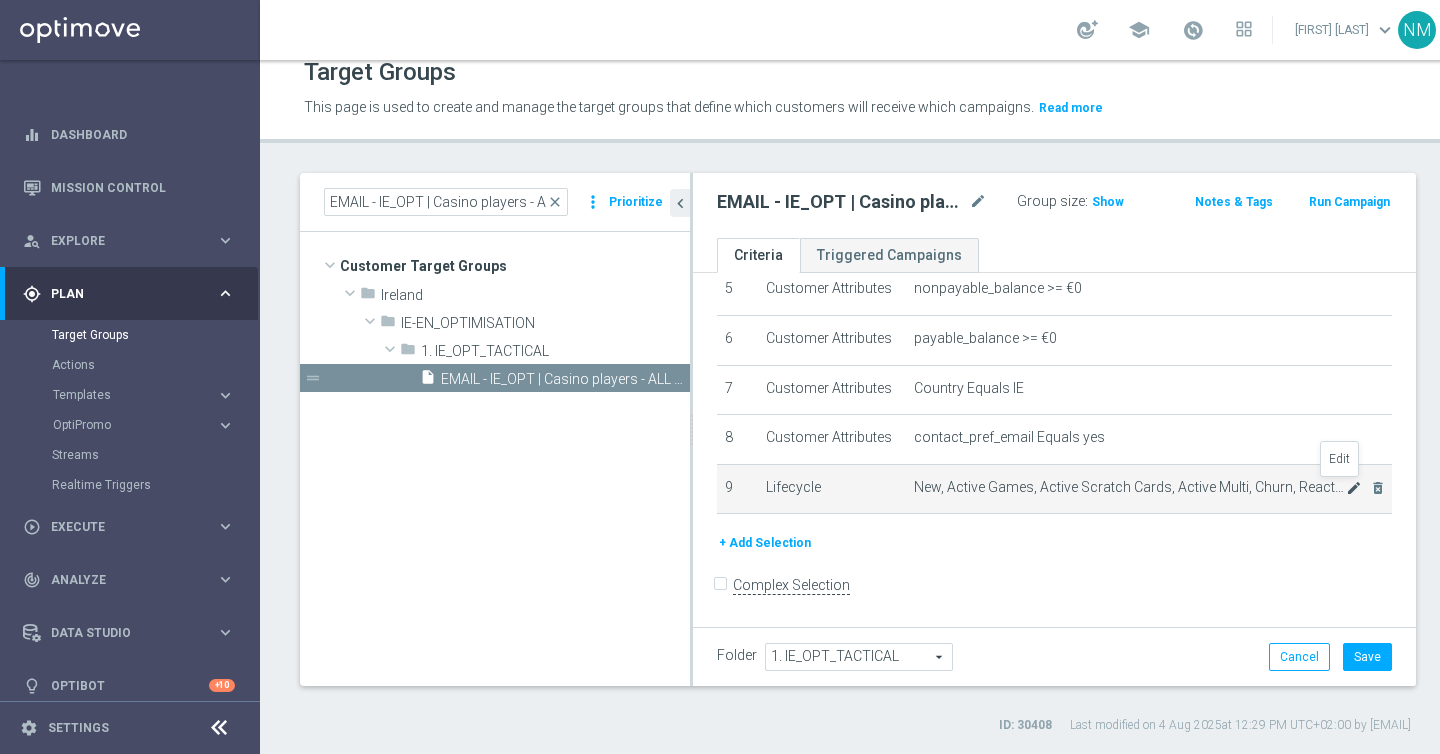 click on "mode_edit" 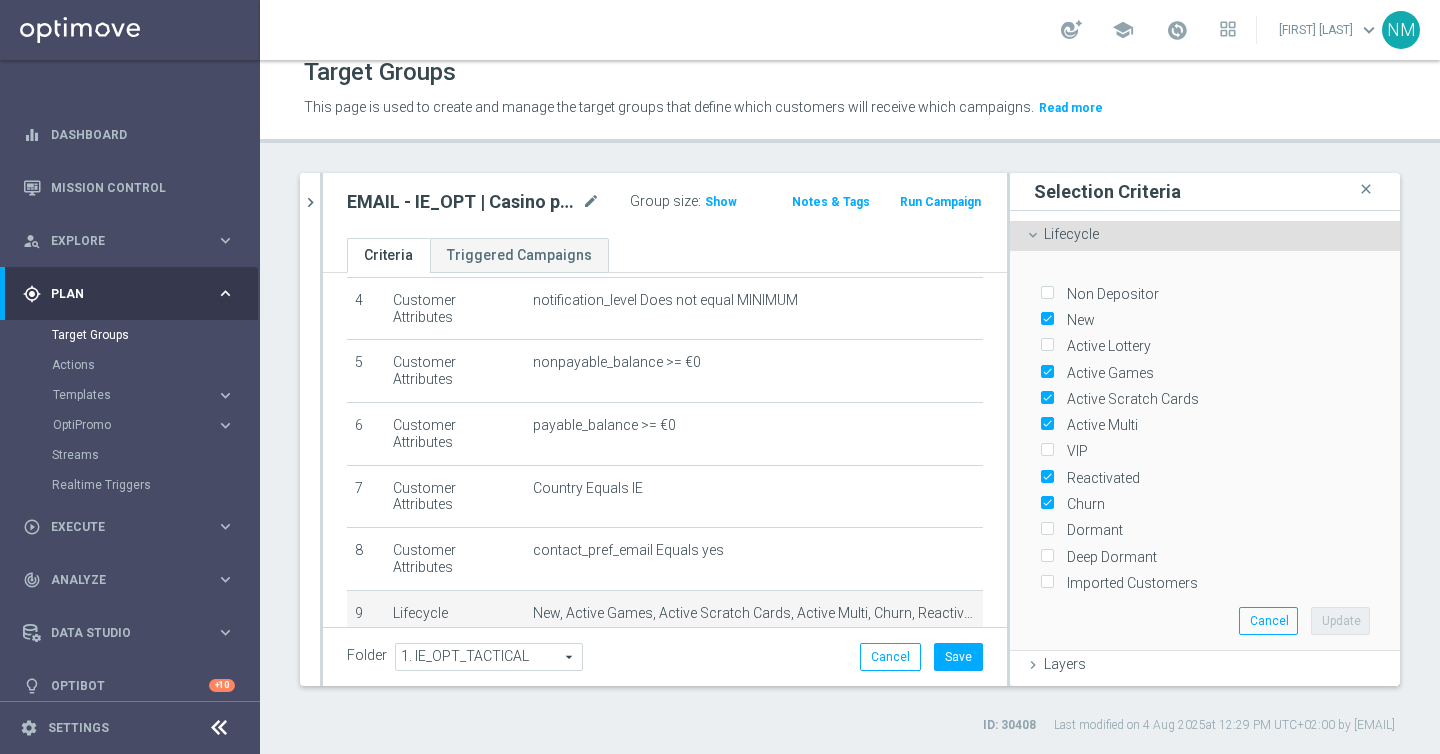 click on "Active Lottery" at bounding box center (1105, 346) 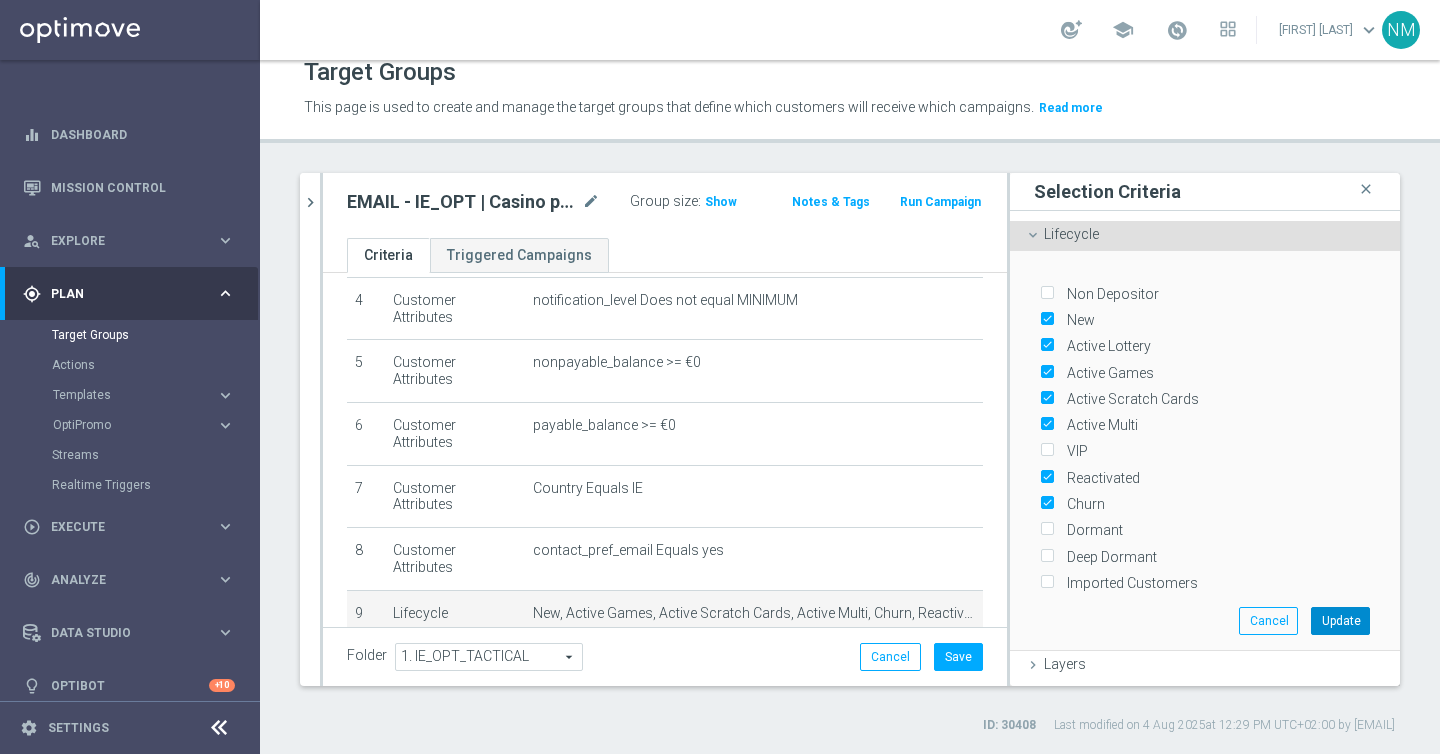 click on "Update" at bounding box center (1340, 621) 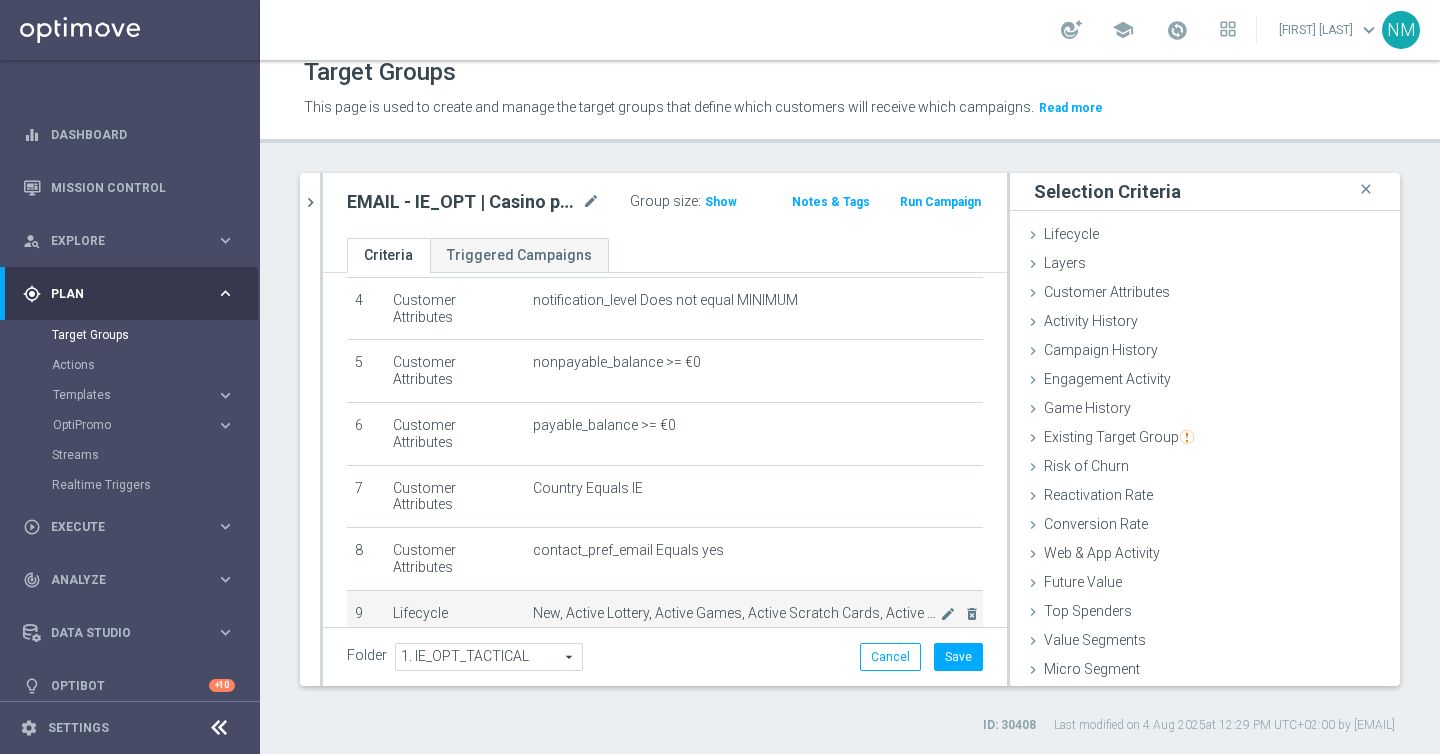 scroll, scrollTop: 254, scrollLeft: 0, axis: vertical 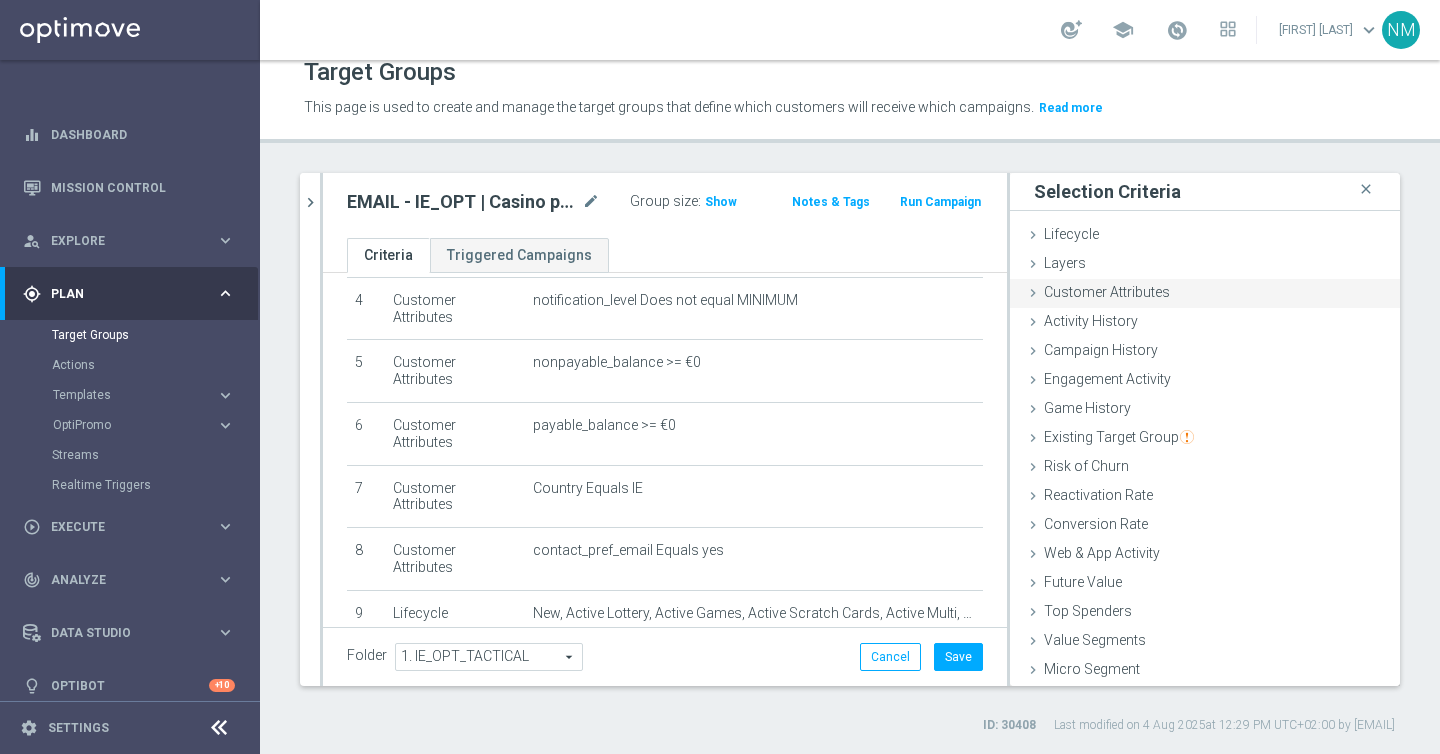 click at bounding box center (1033, 293) 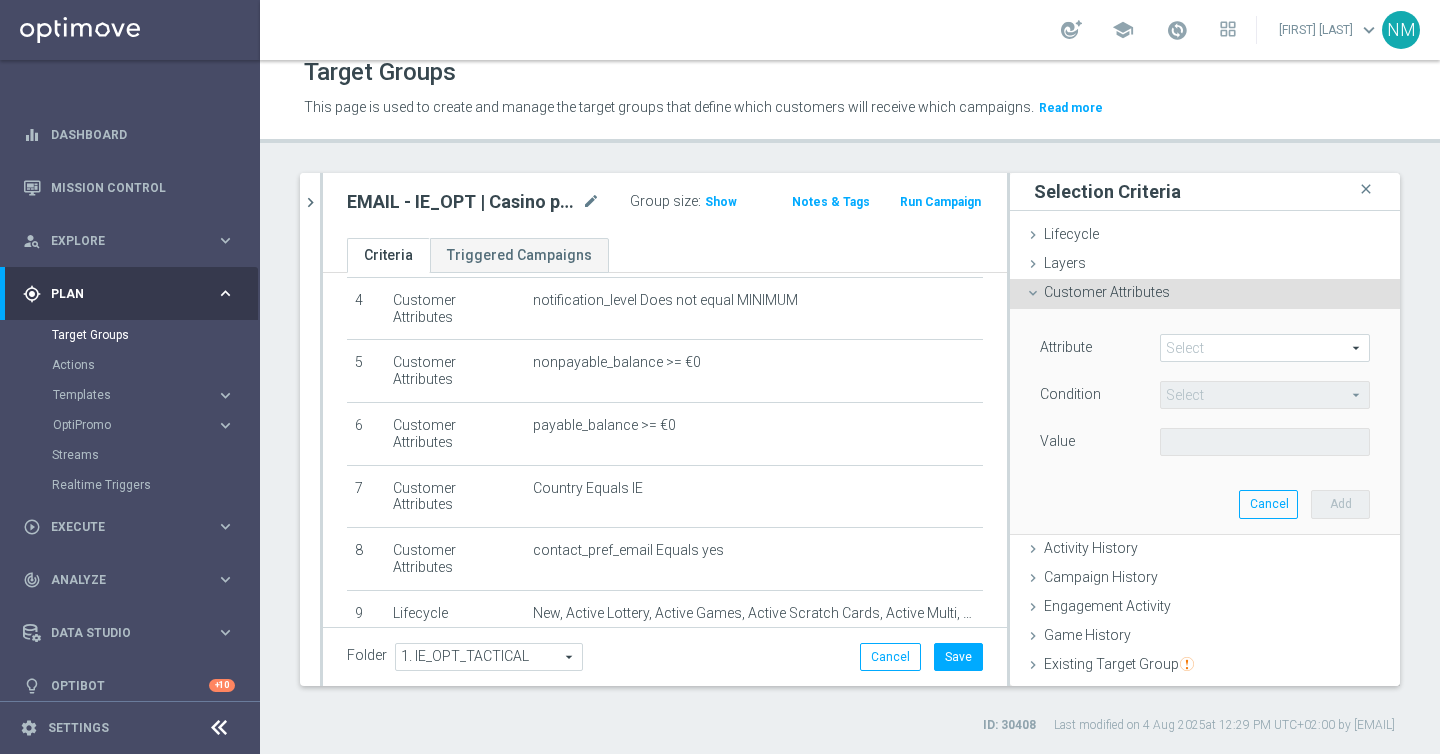 click at bounding box center (1265, 348) 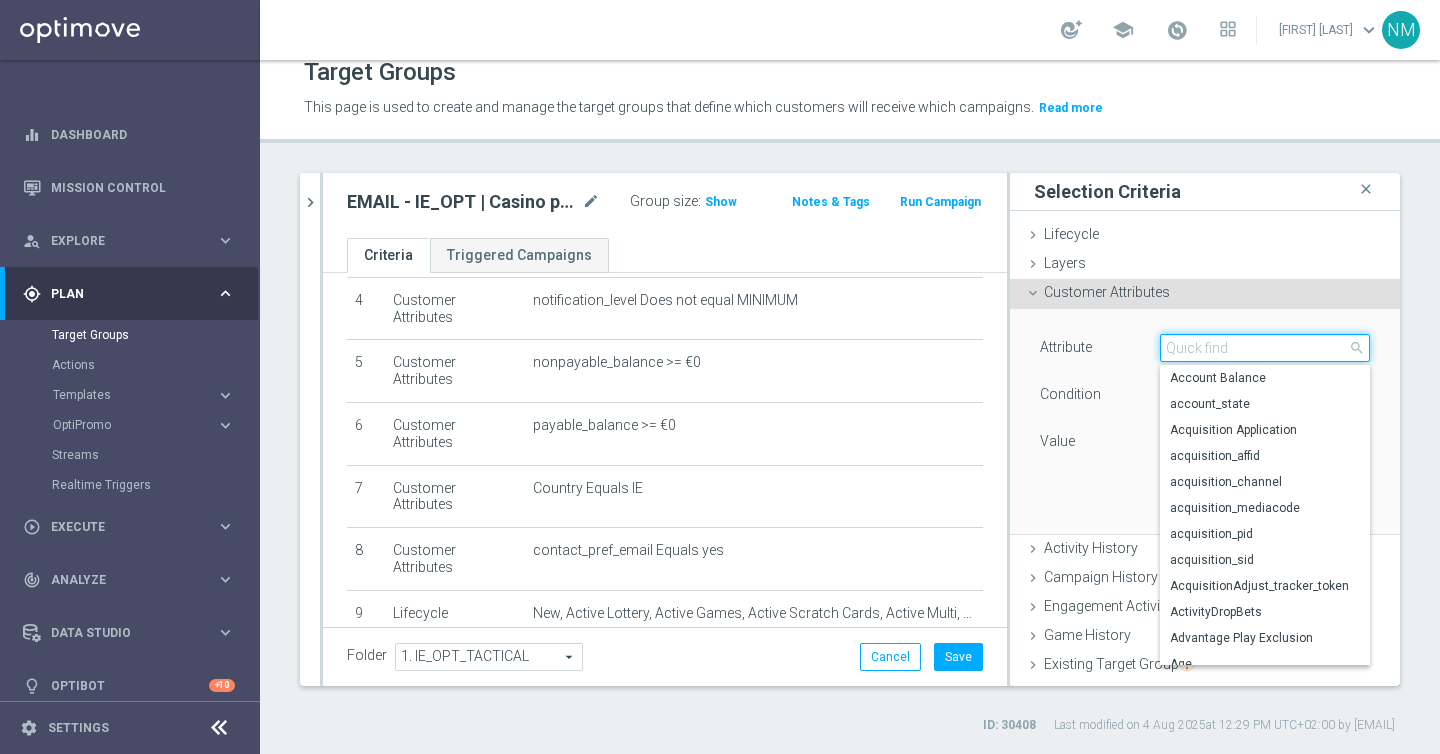 click at bounding box center [1265, 348] 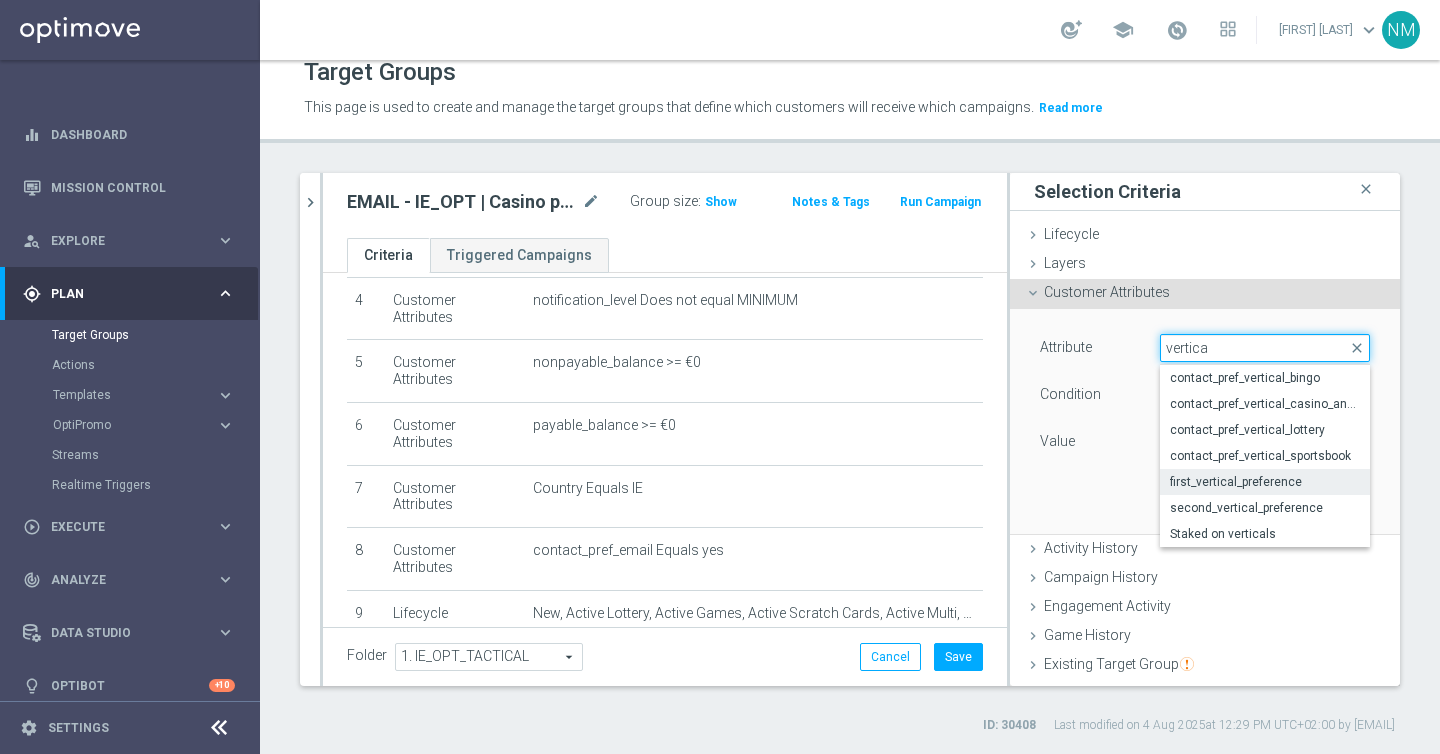 type on "vertica" 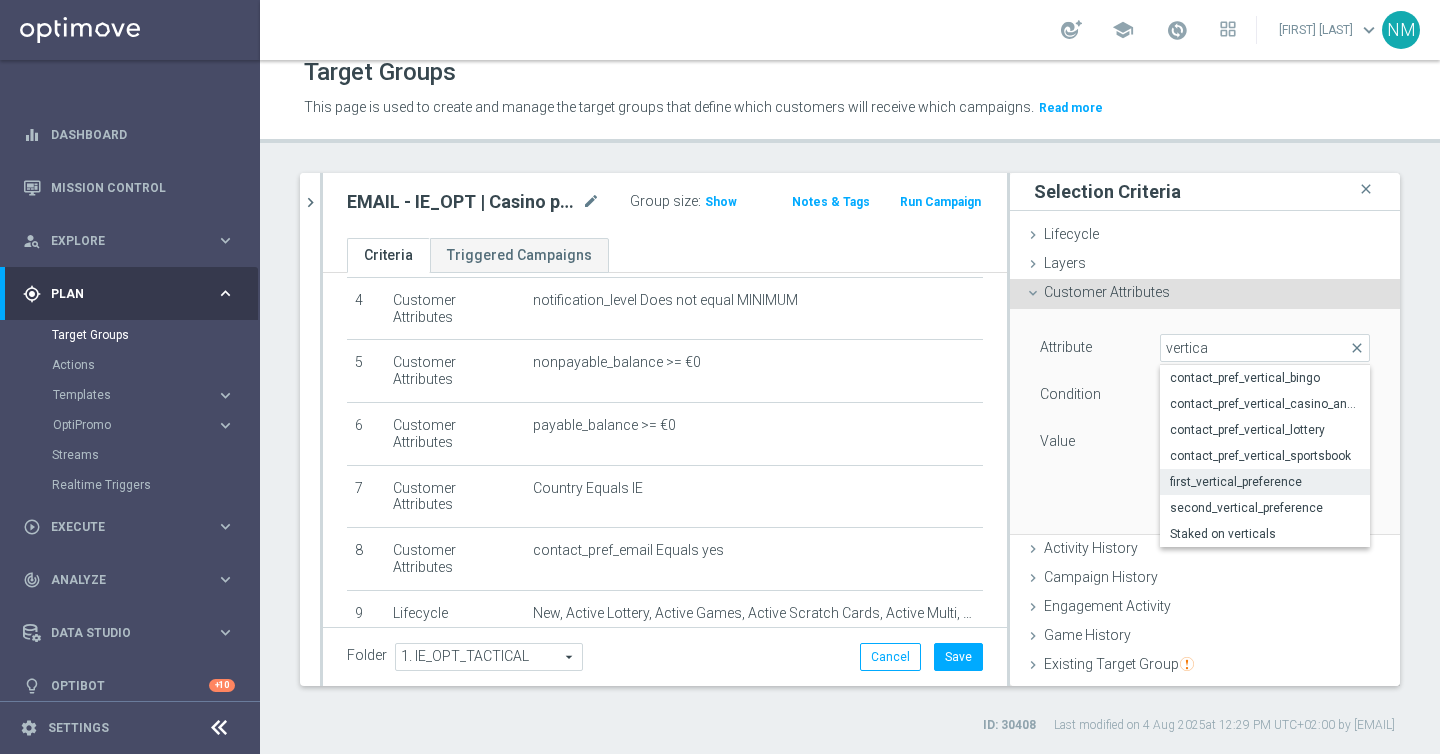 click on "first_vertical_preference" at bounding box center (1265, 482) 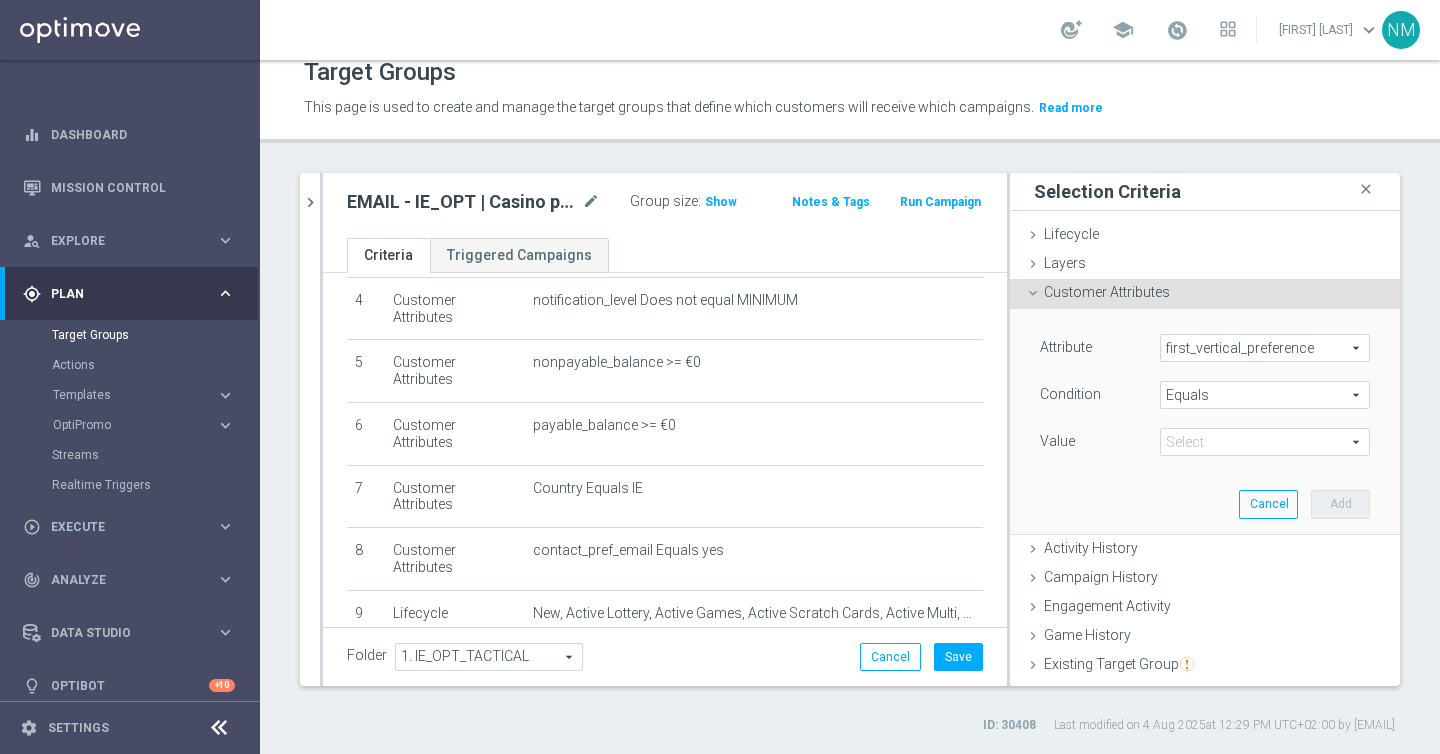 click on "Equals" at bounding box center [1265, 395] 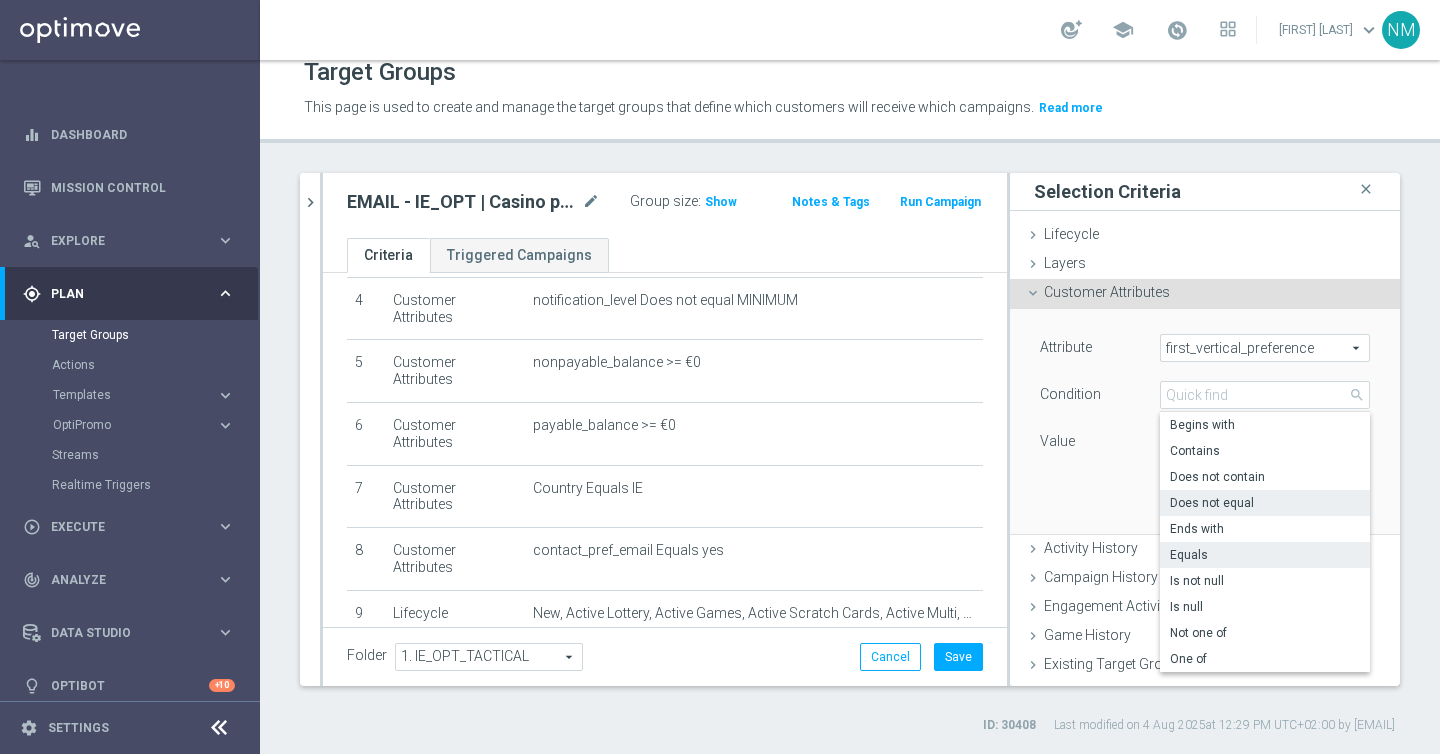 click on "Does not equal" at bounding box center (1265, 503) 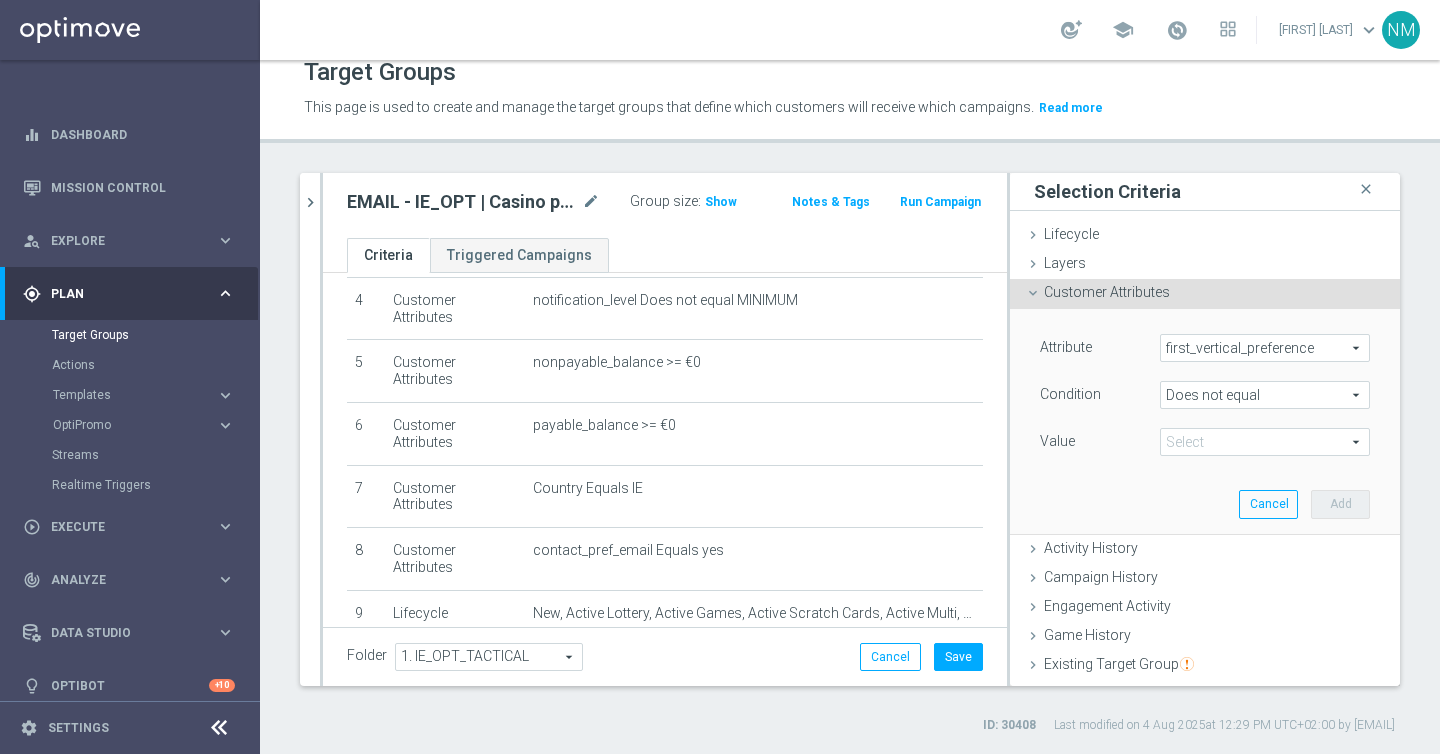click at bounding box center [1265, 442] 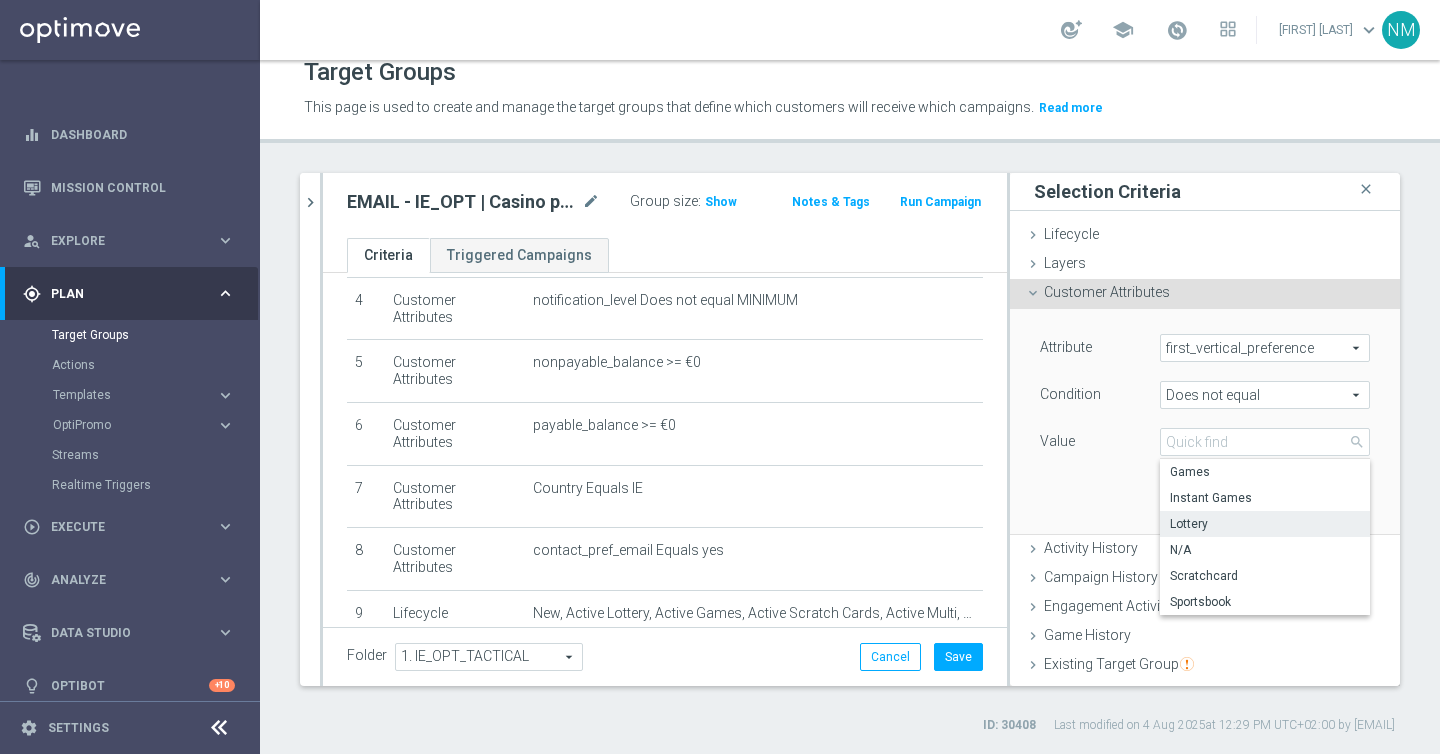 click on "Lottery" at bounding box center (1265, 524) 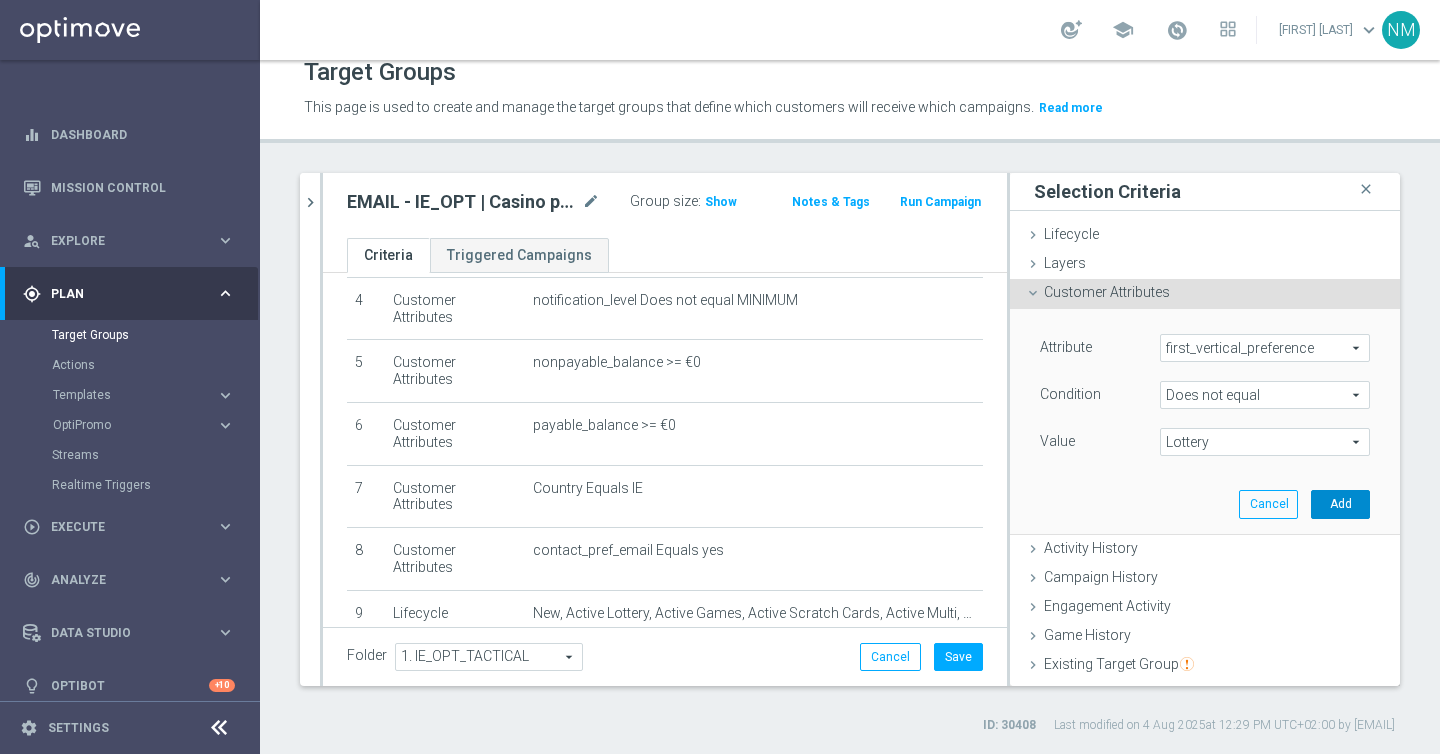 click on "Add" at bounding box center (1340, 504) 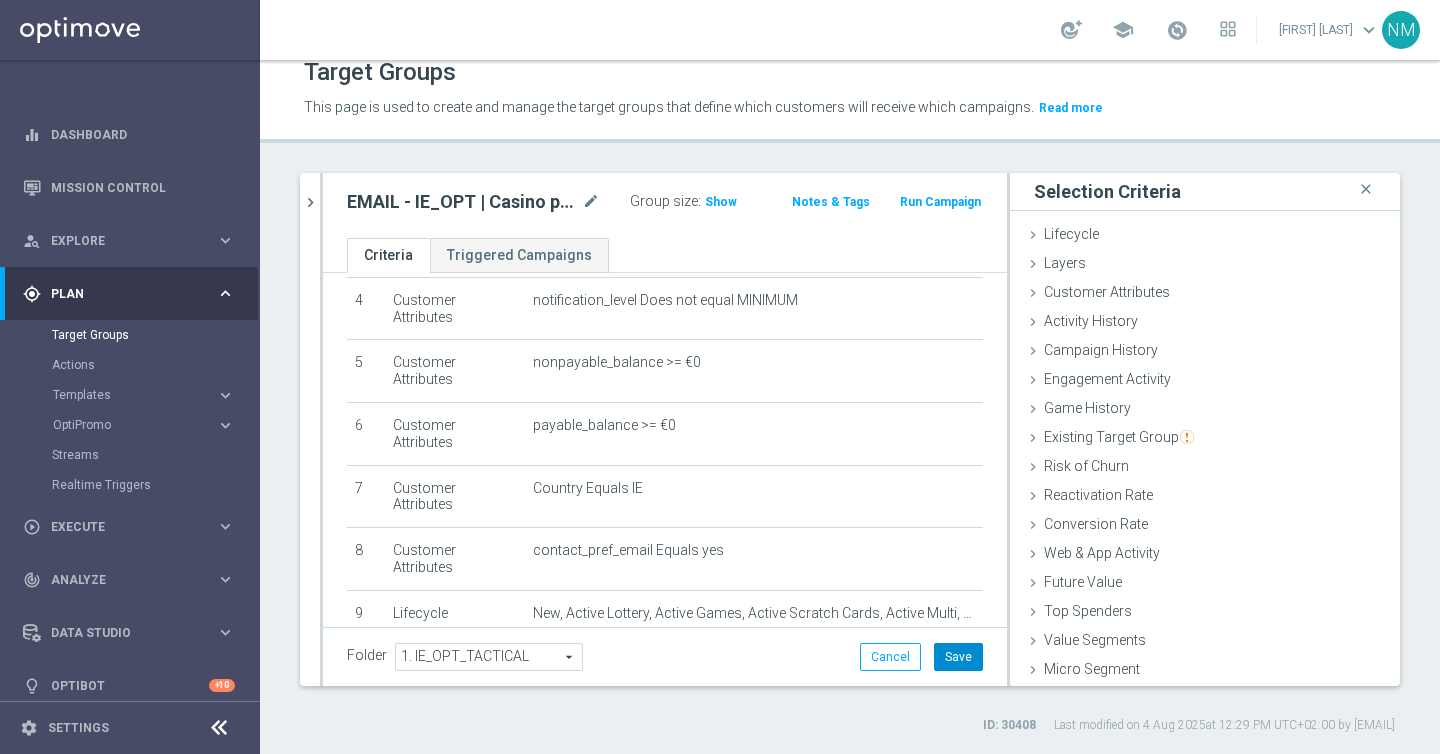 click on "Save" 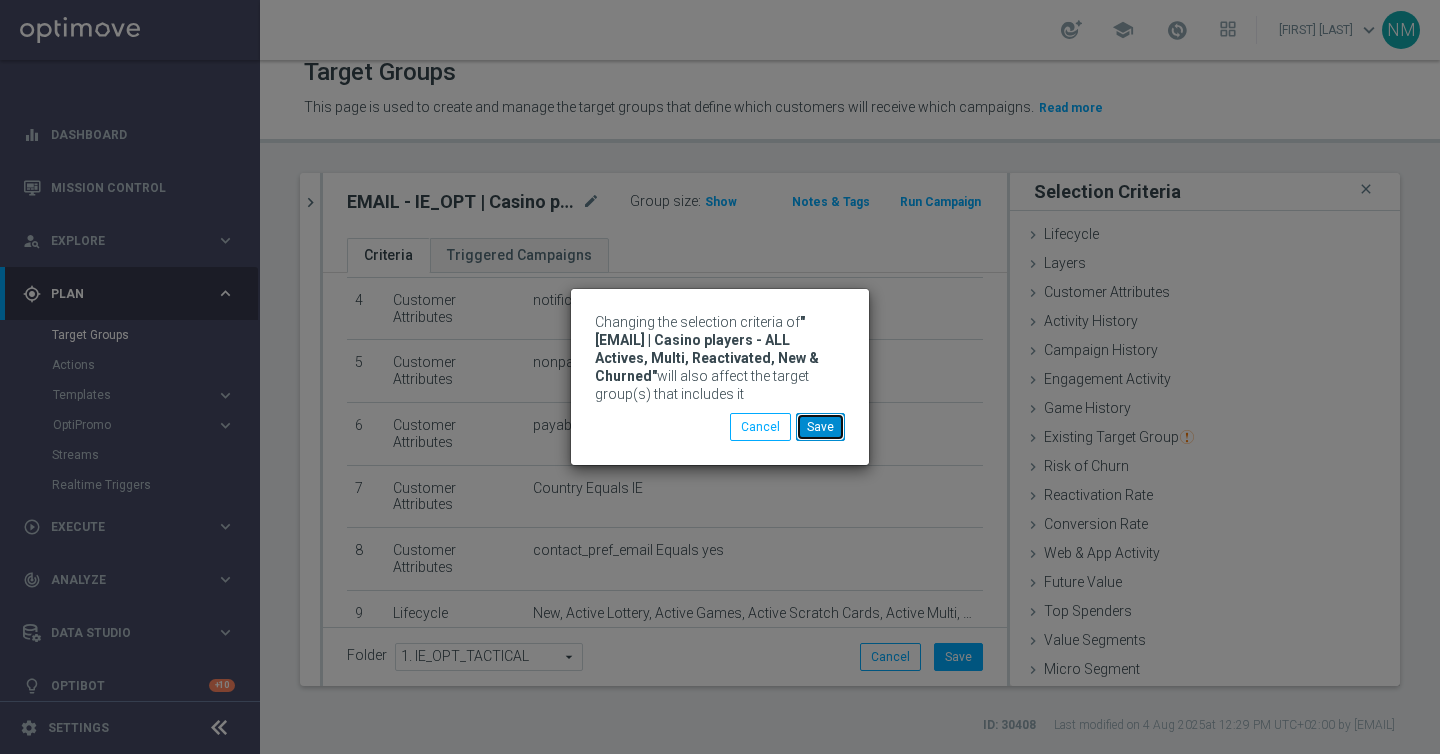 click on "Save" at bounding box center (820, 427) 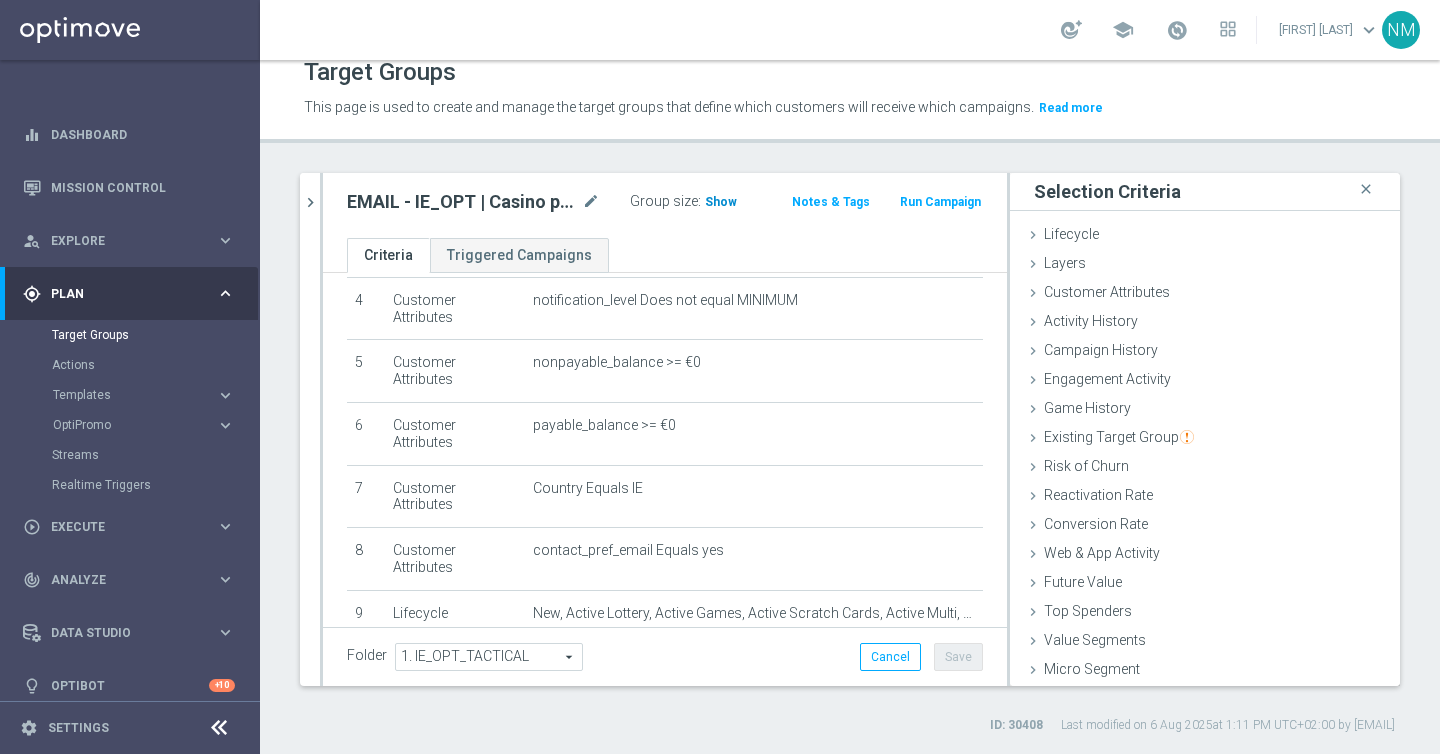 click on "Show" 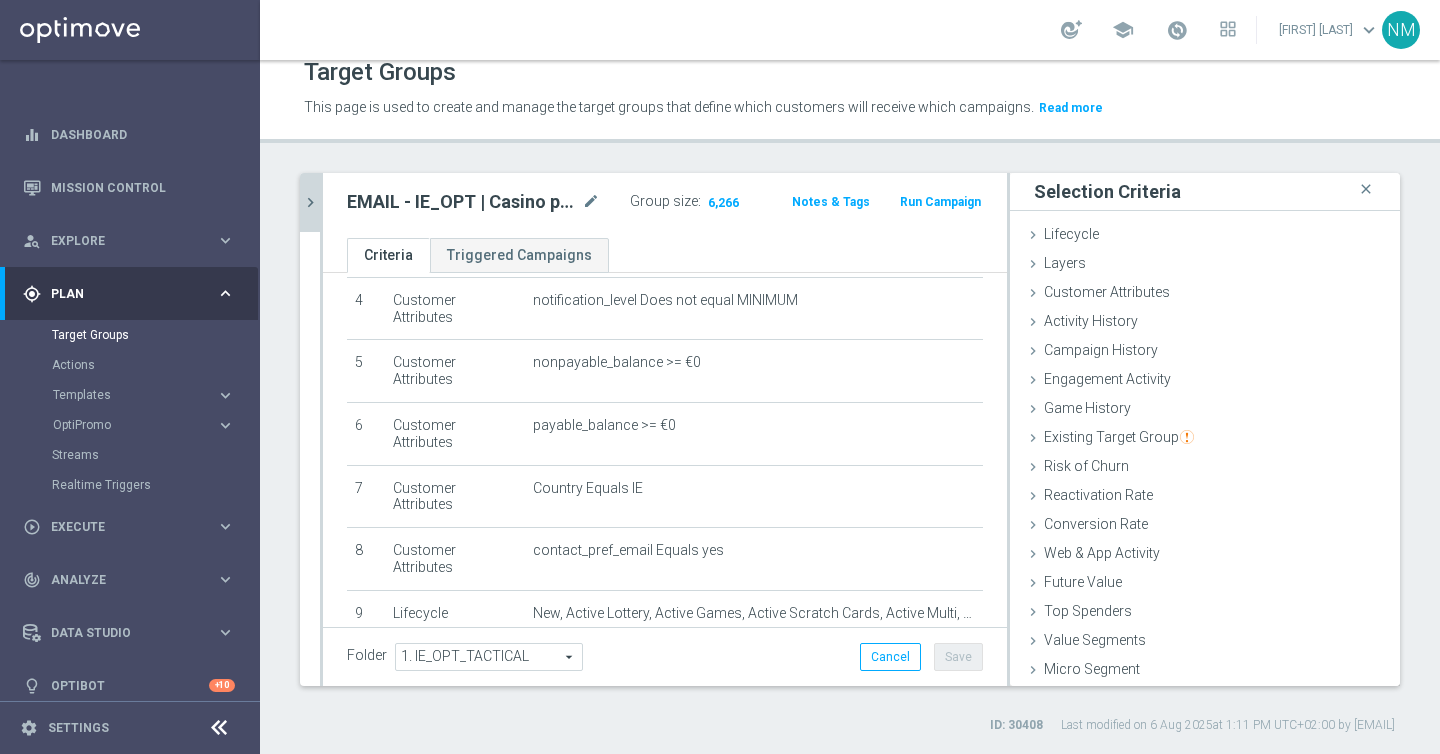 click on "chevron_right" 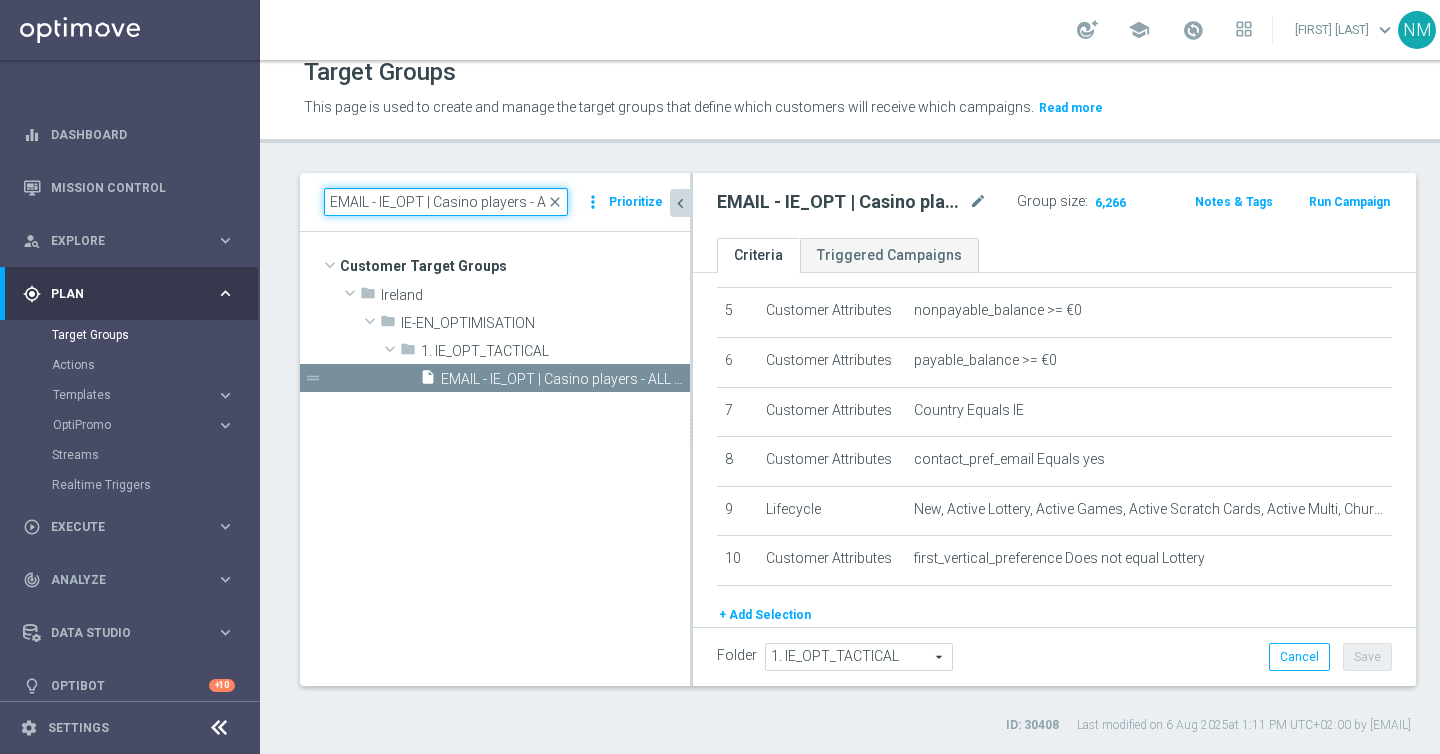 click on "EMAIL - IE_OPT | Casino players - ALL Actives, Multi, Reactivated, New & Churned" at bounding box center (446, 202) 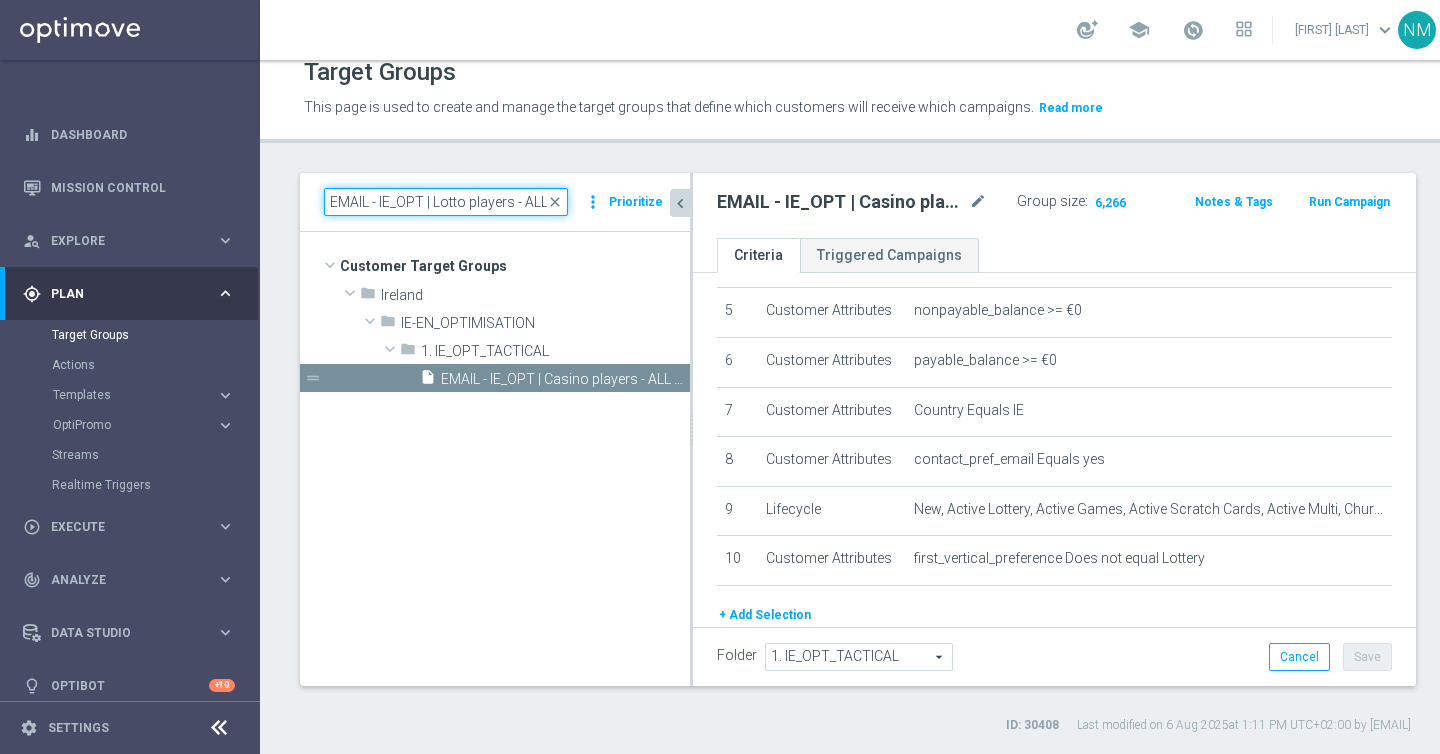 scroll, scrollTop: 0, scrollLeft: 261, axis: horizontal 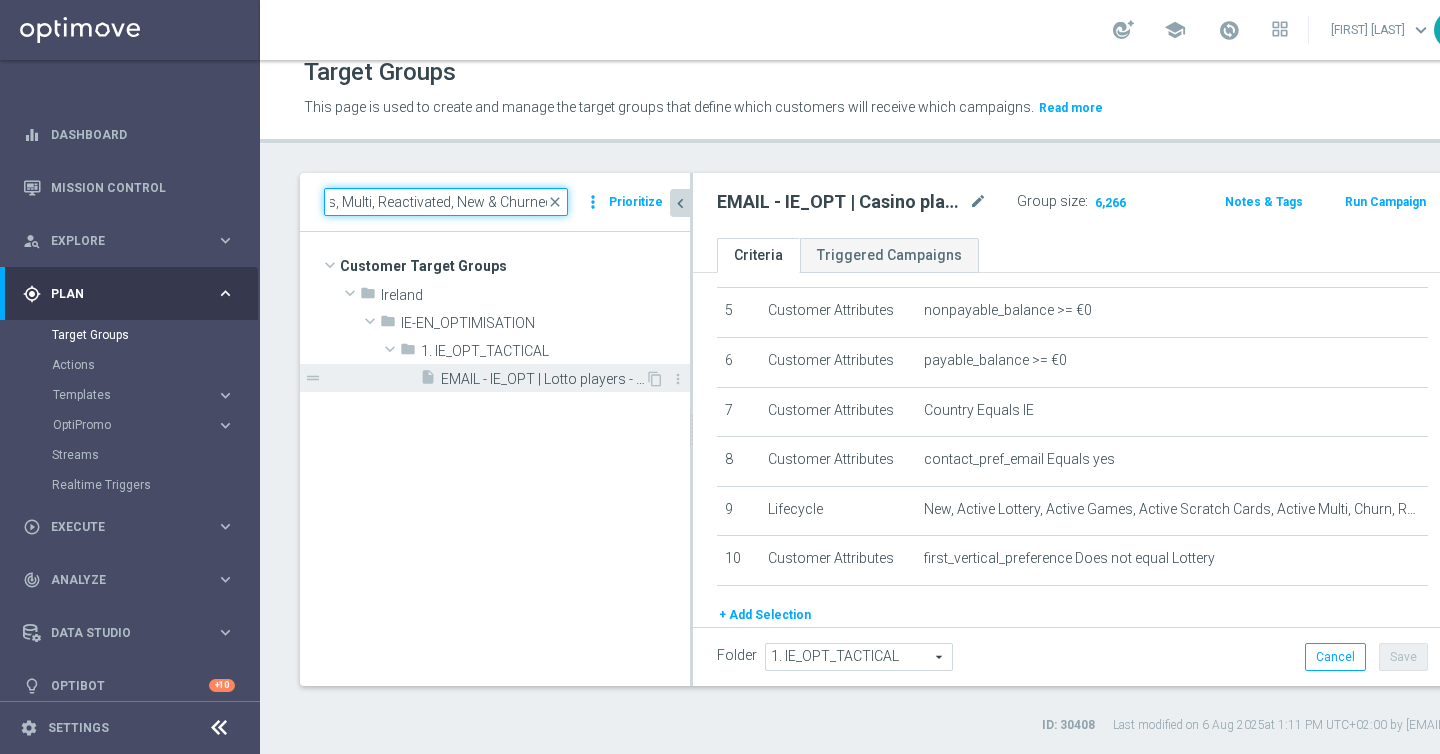 type on "EMAIL - IE_OPT | Lotto players - ALL Actives, Multi, Reactivated, New & Churned" 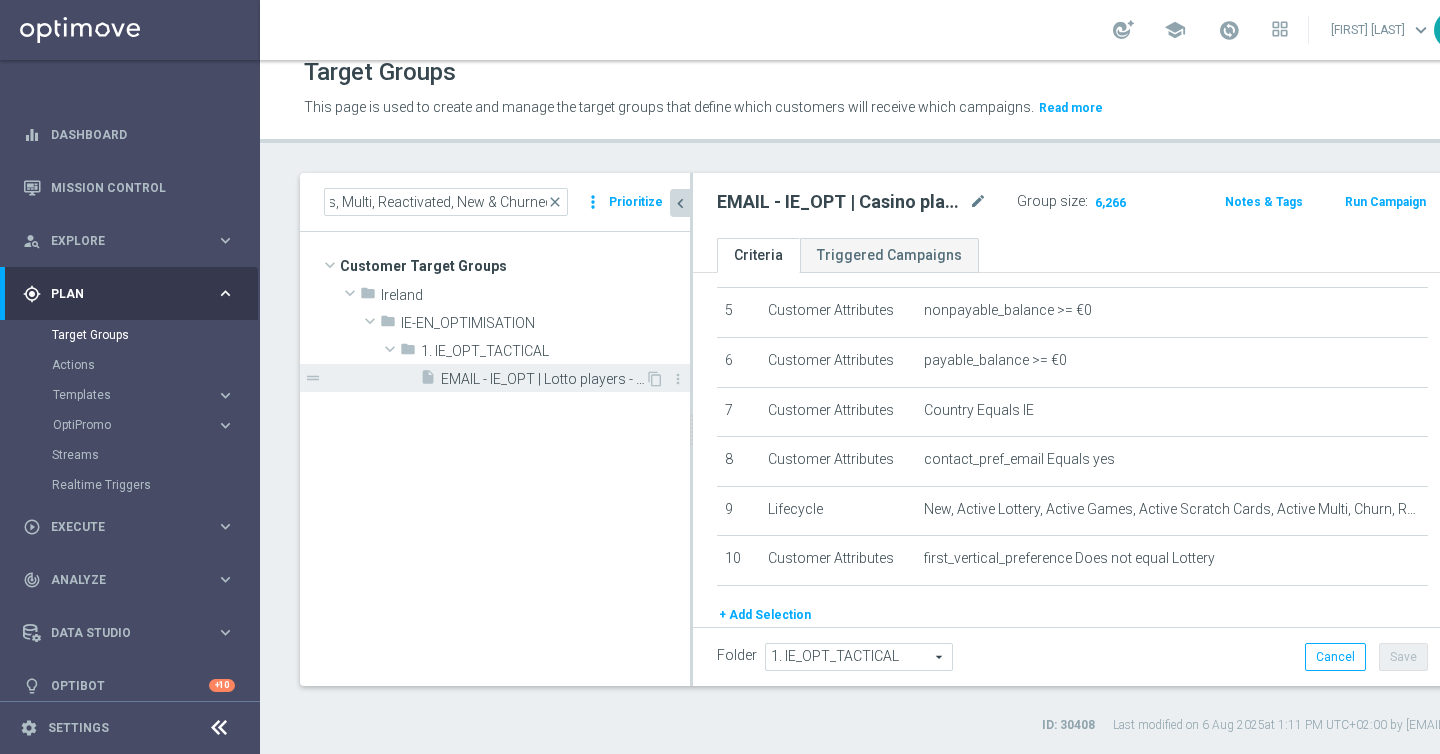 click on "EMAIL - IE_OPT | Lotto players - ALL Actives, Multi, Reactivated, New & Churned" at bounding box center [543, 379] 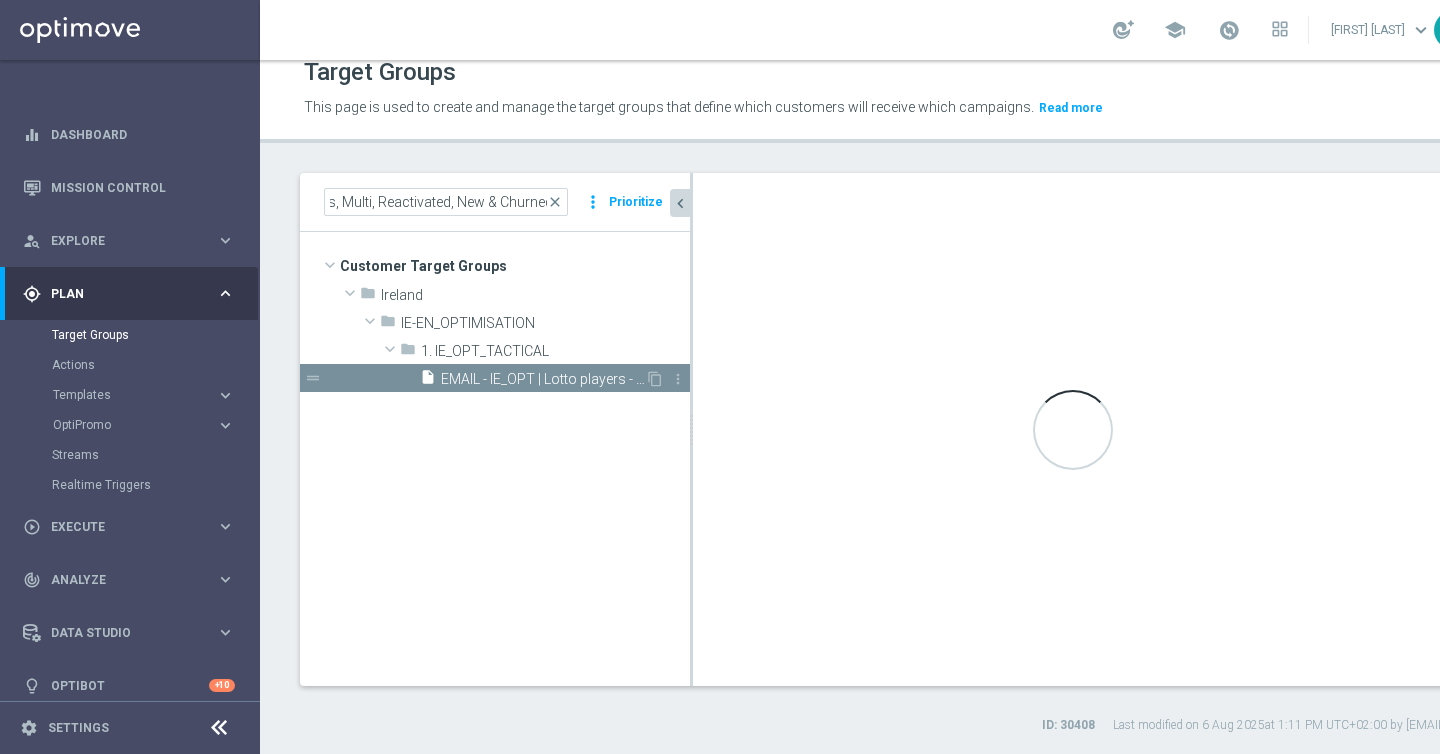 scroll, scrollTop: 0, scrollLeft: 0, axis: both 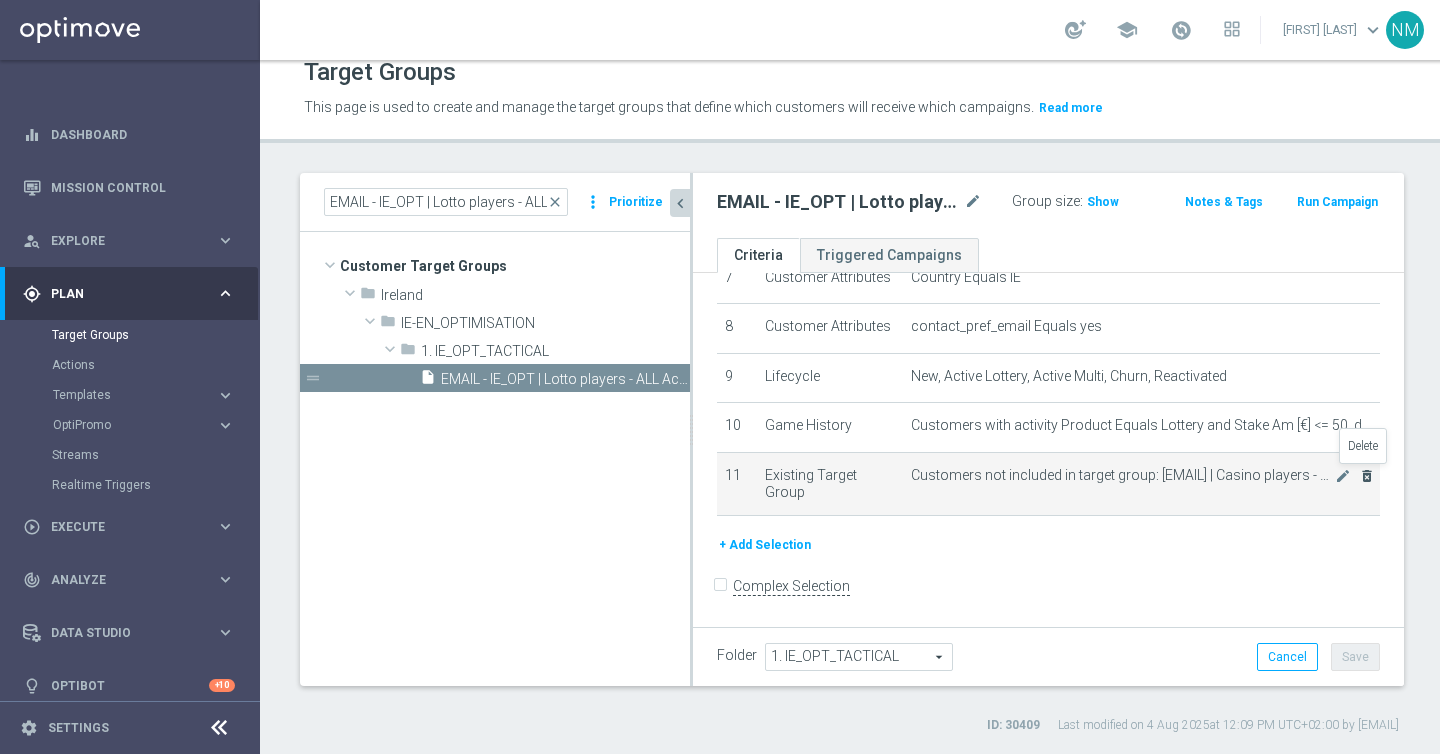 click on "delete_forever" 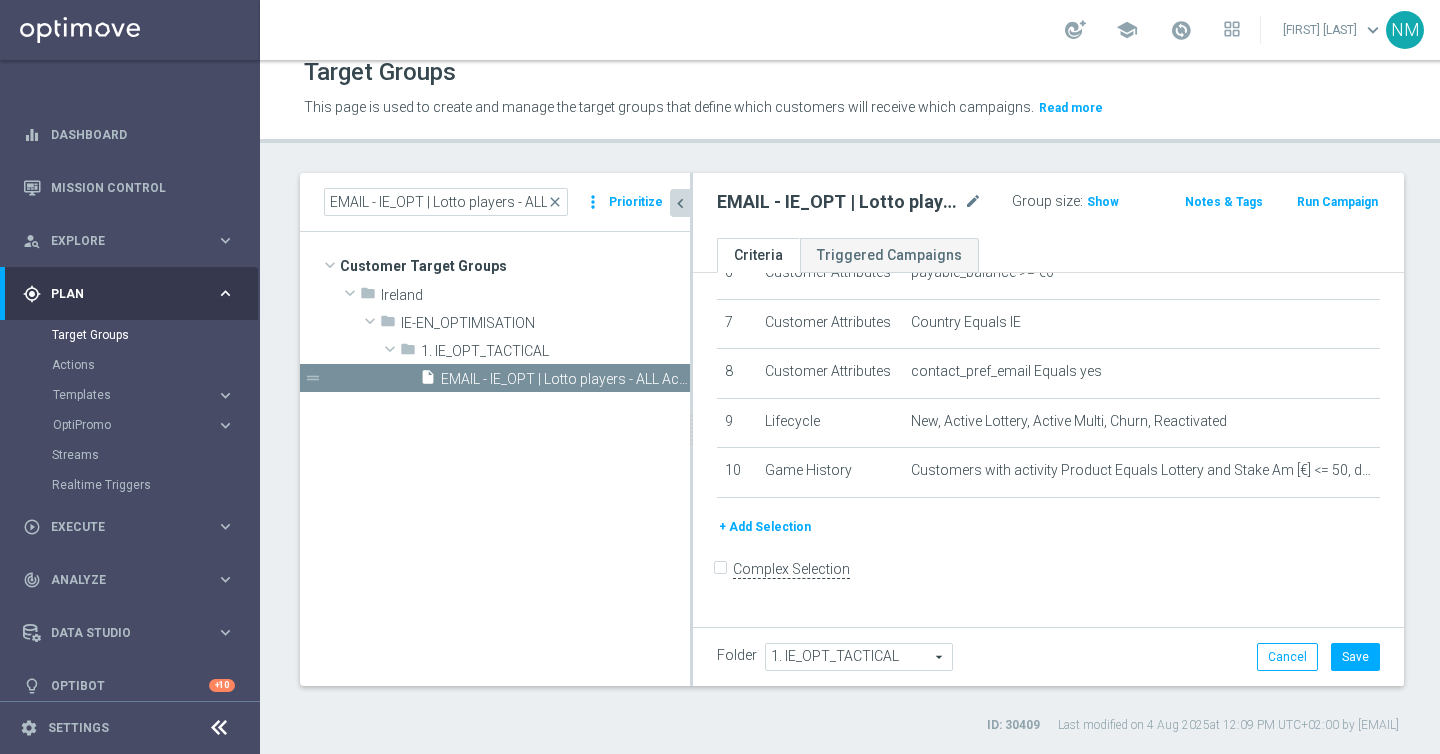 scroll, scrollTop: 325, scrollLeft: 0, axis: vertical 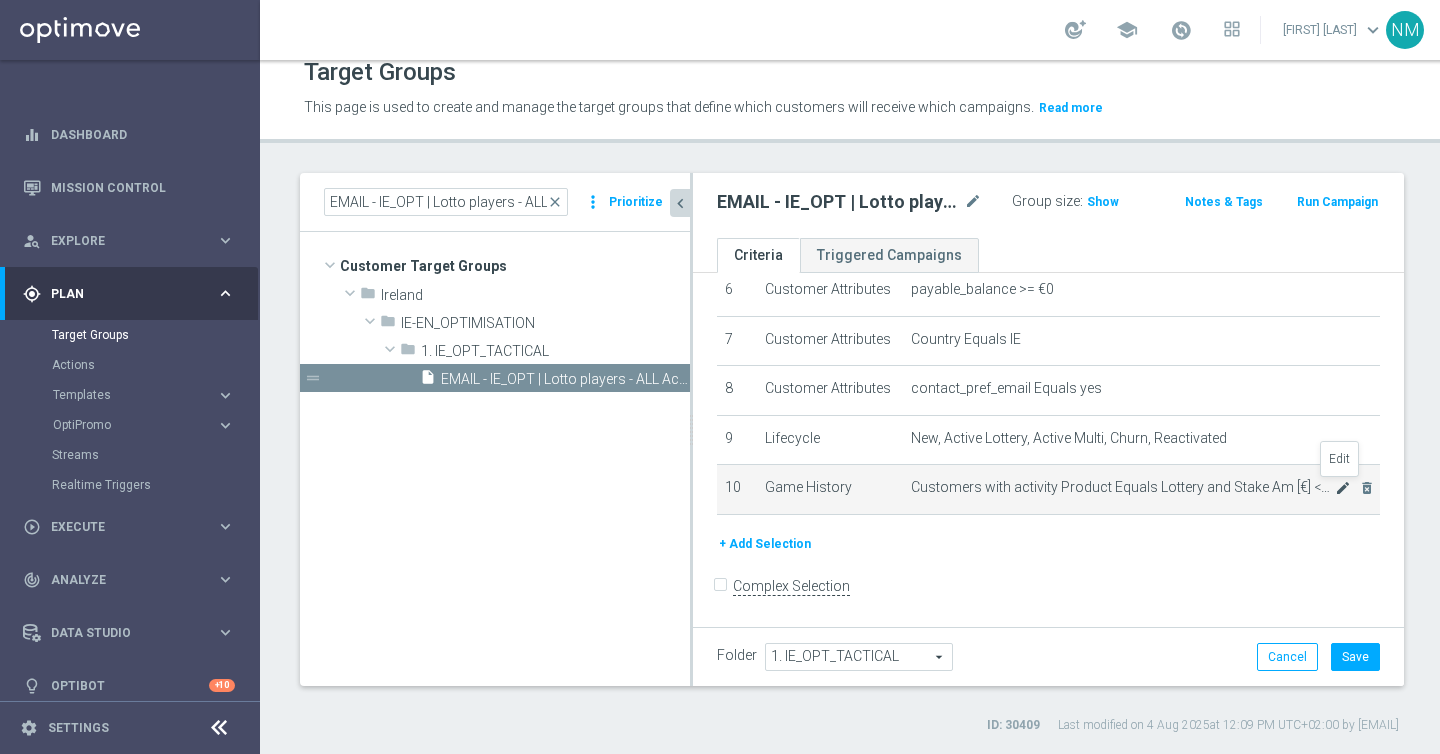 click on "mode_edit" 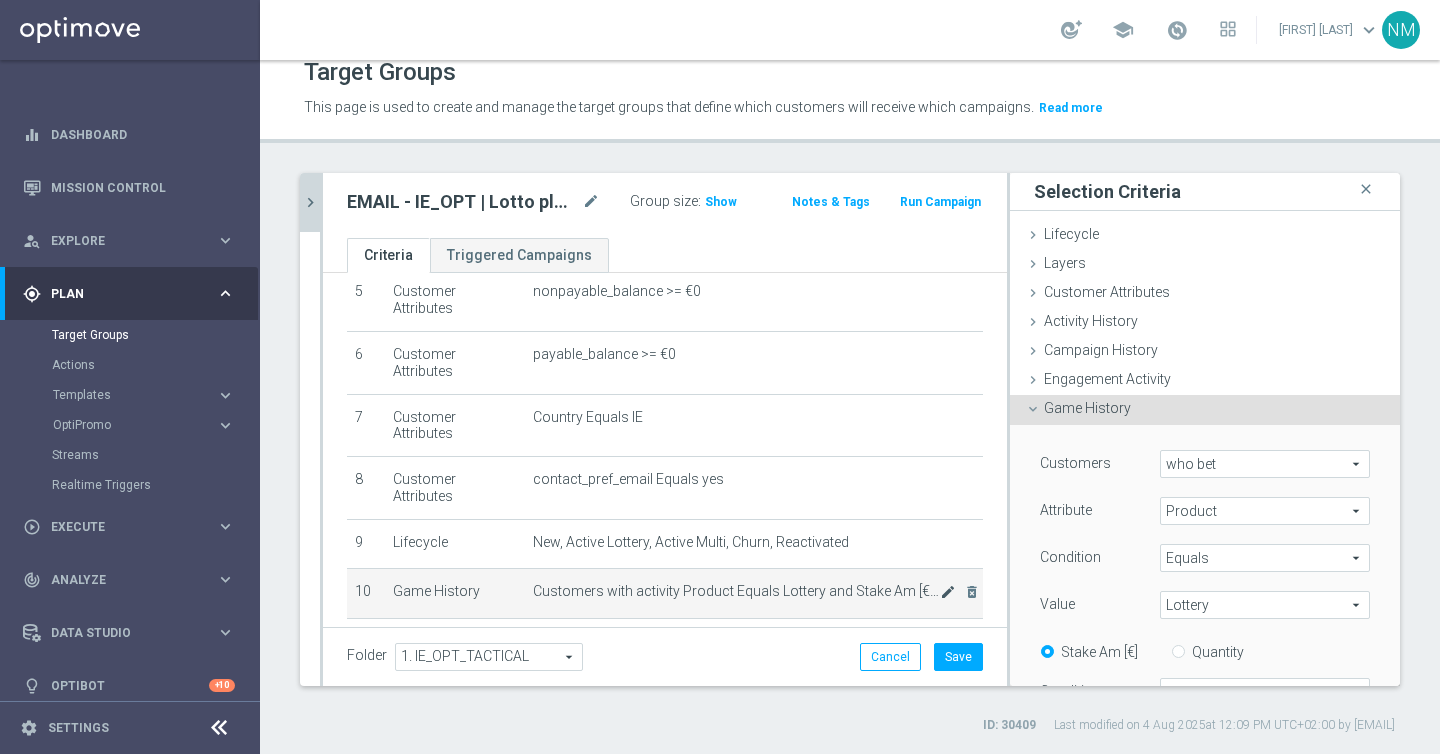 scroll, scrollTop: 304, scrollLeft: 0, axis: vertical 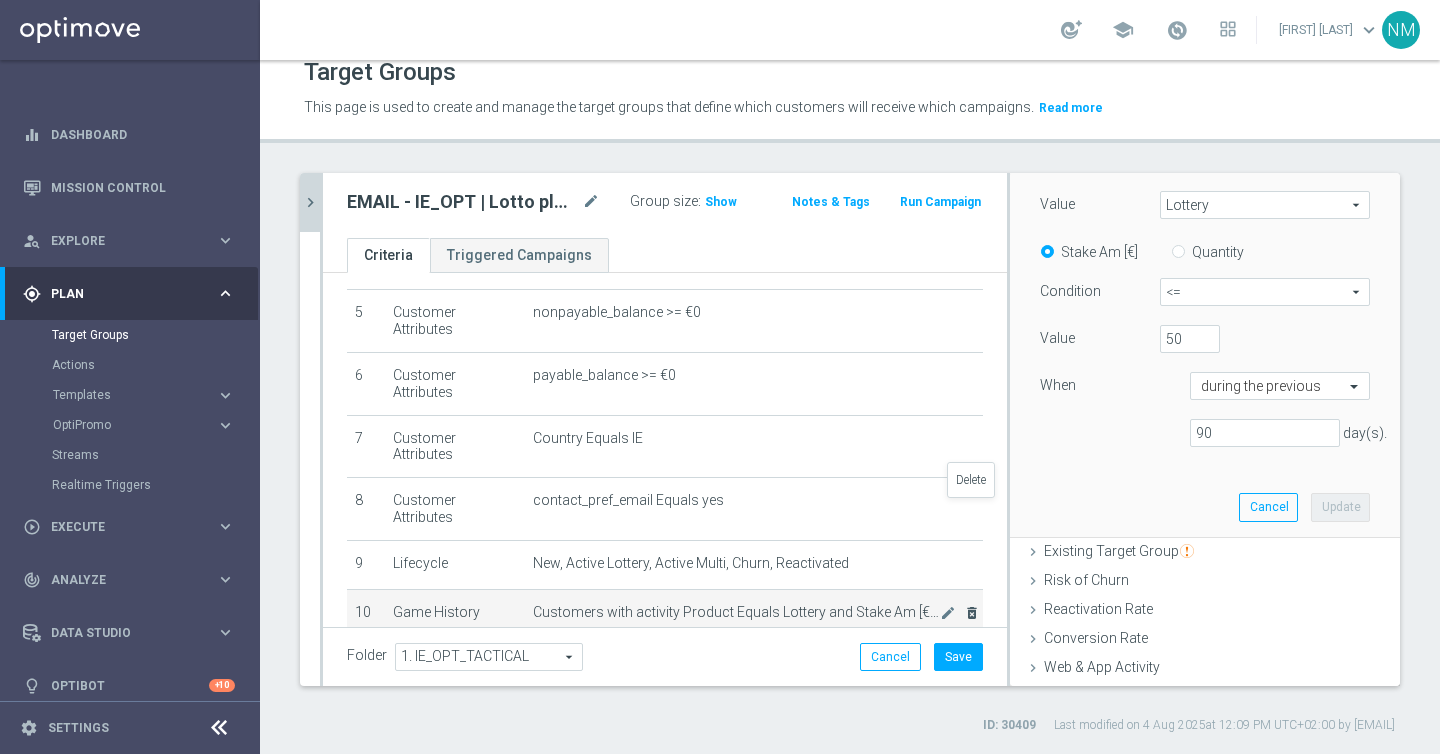click on "delete_forever" 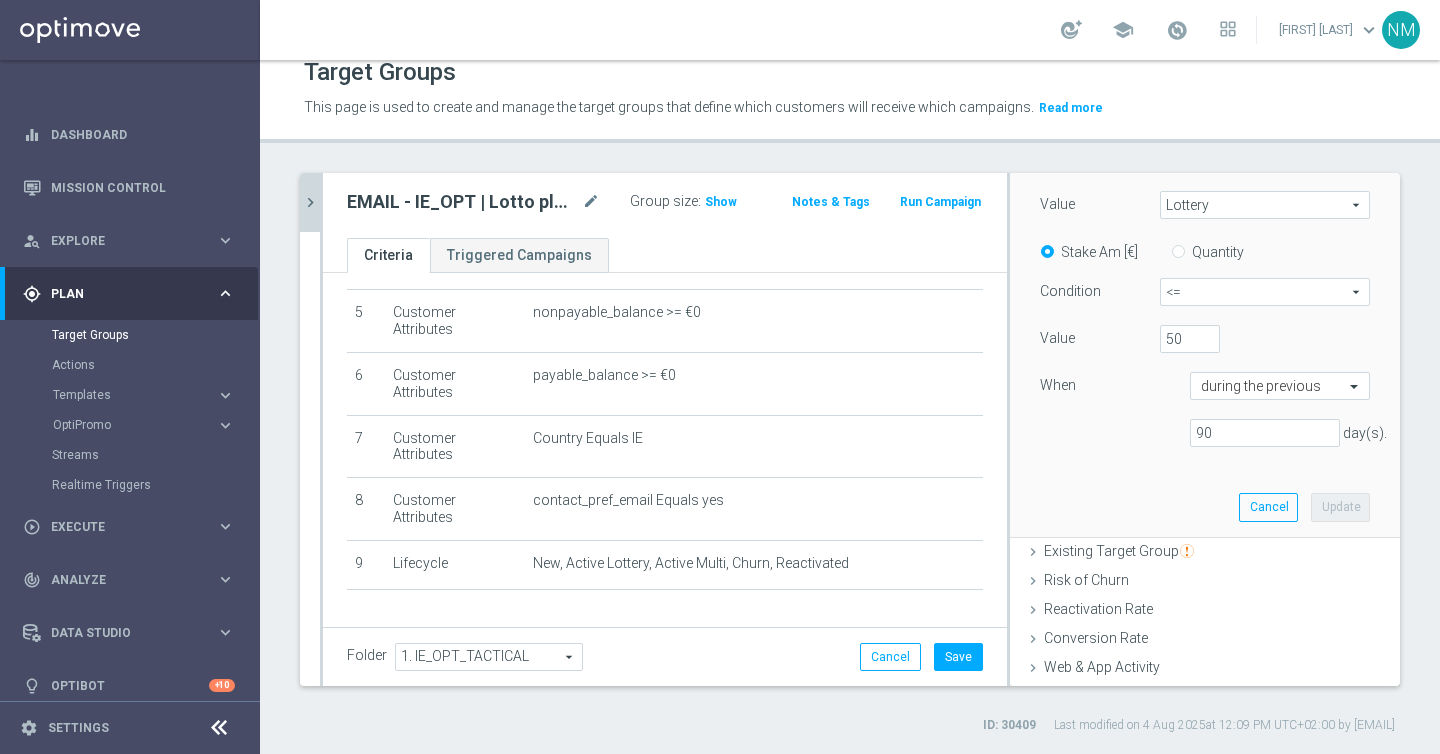 scroll, scrollTop: 254, scrollLeft: 0, axis: vertical 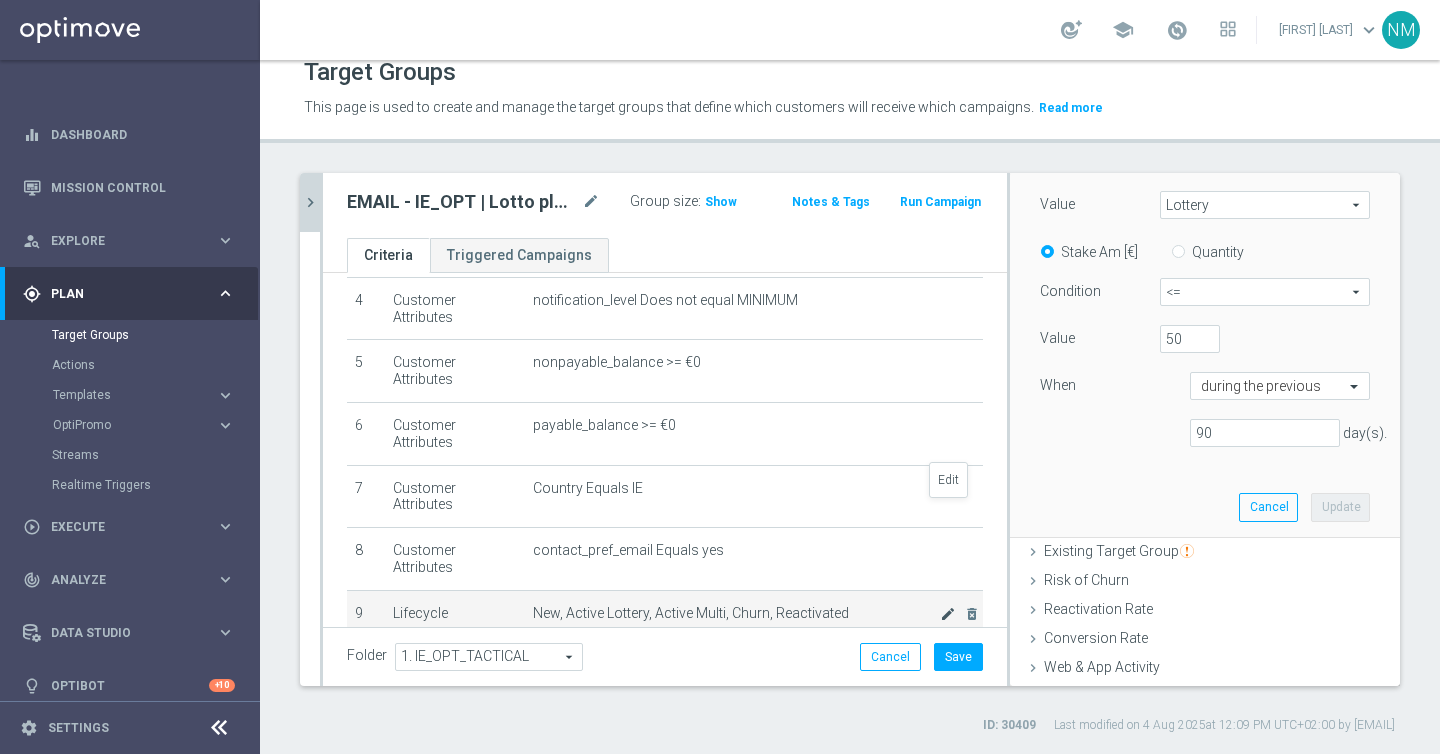 click on "mode_edit" 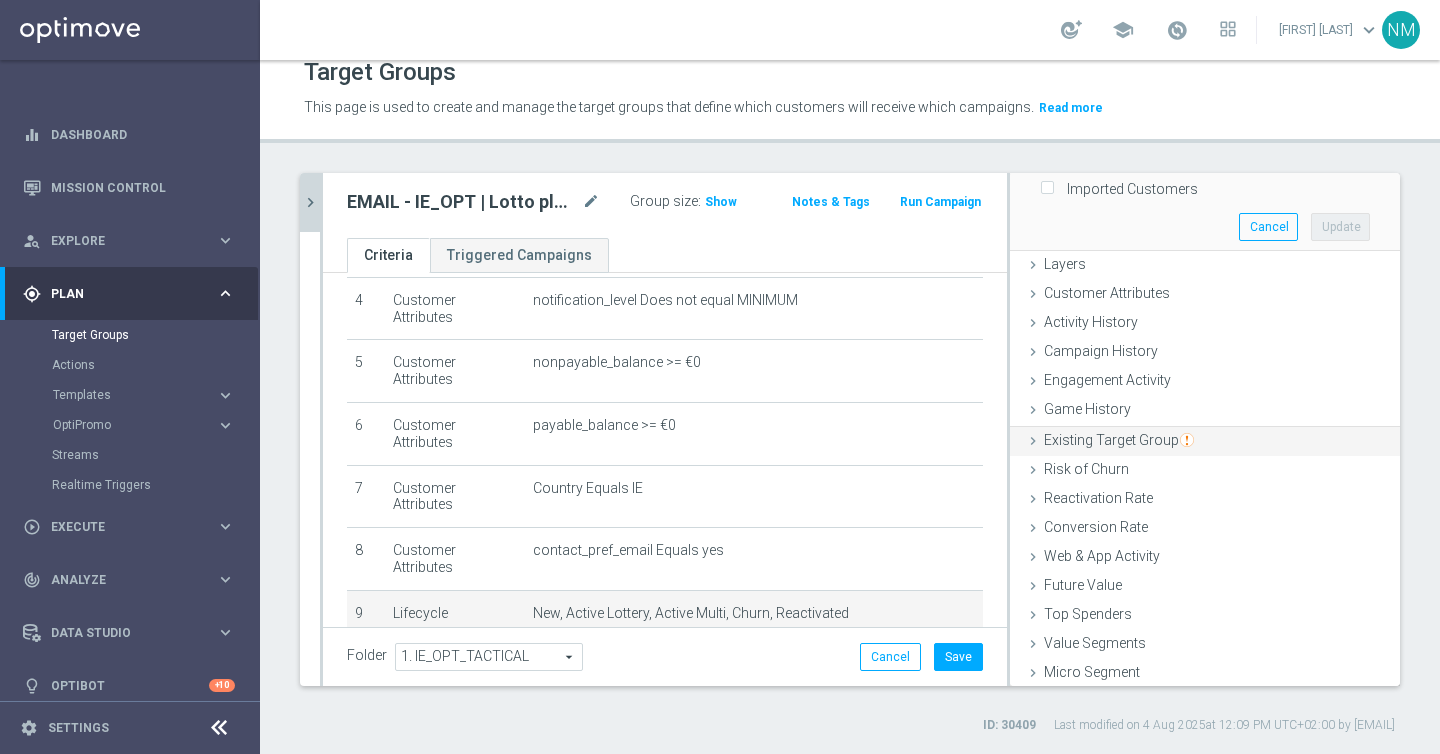 scroll, scrollTop: 424, scrollLeft: 0, axis: vertical 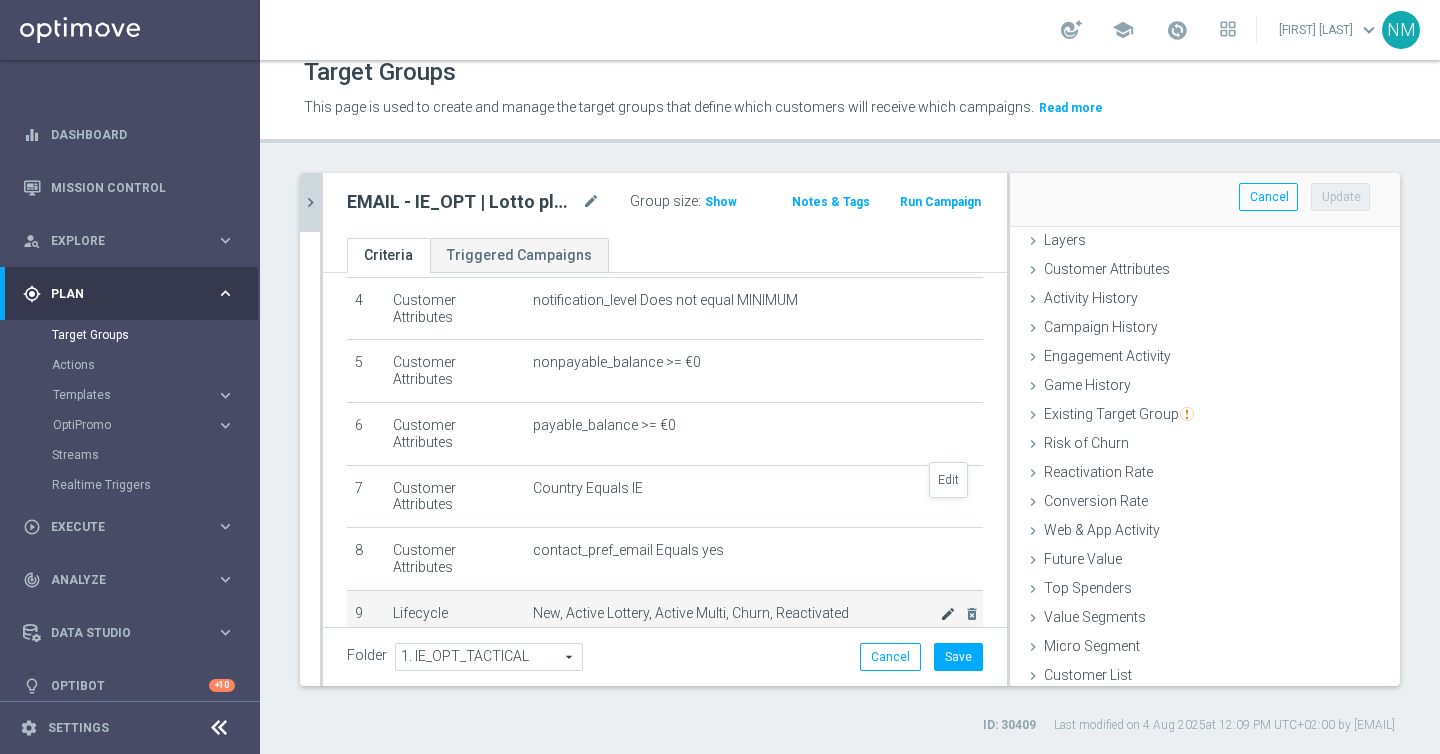 click on "mode_edit" 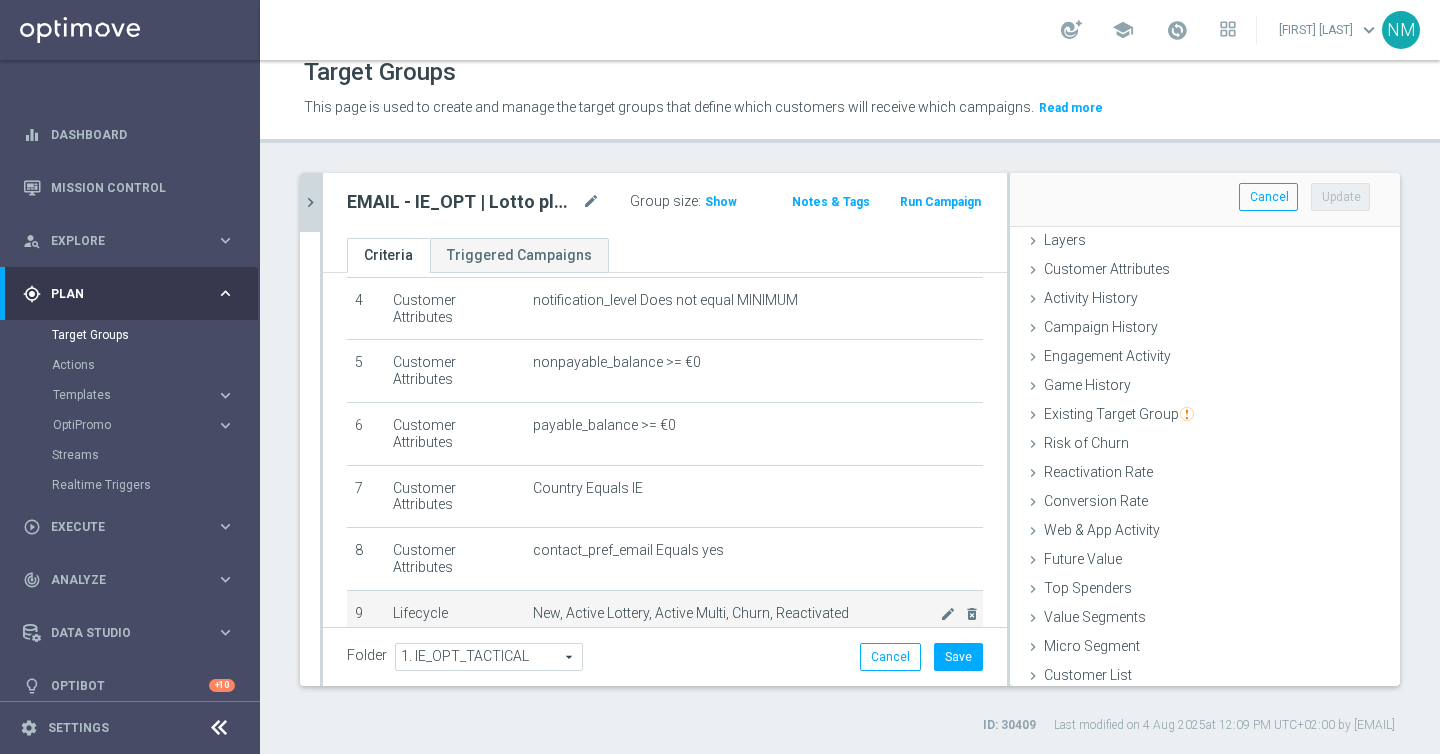 click on "New, Active Lottery, Active Multi, Churn, Reactivated" 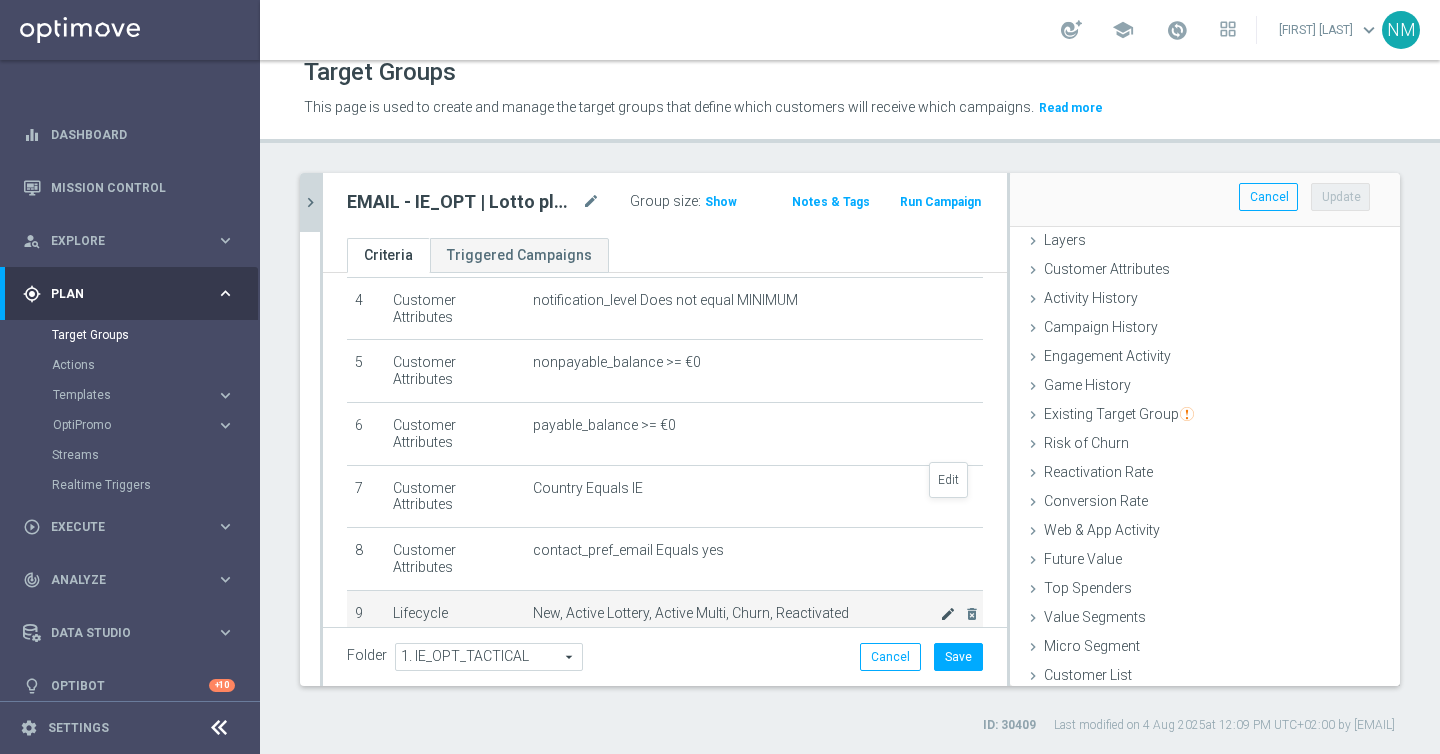 click on "mode_edit" 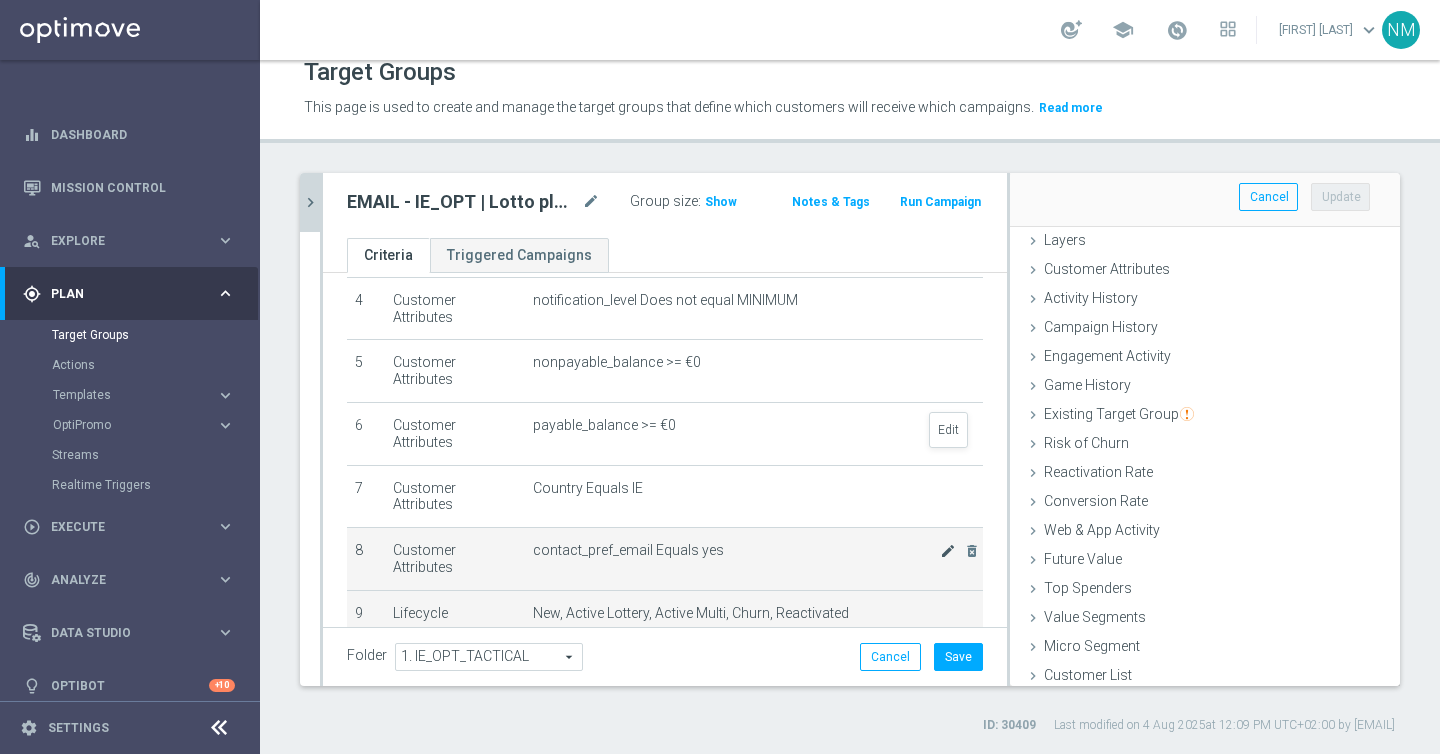 click on "mode_edit" 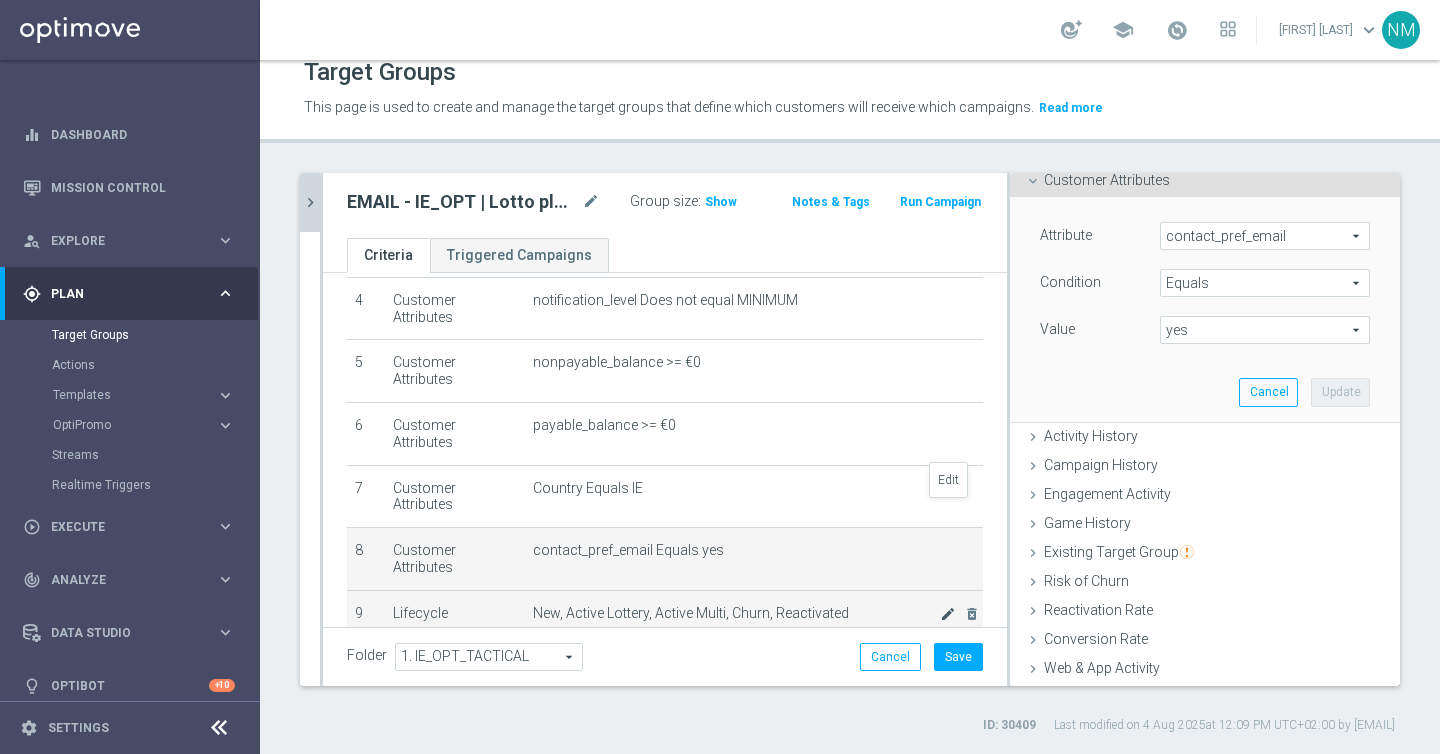 click on "mode_edit" 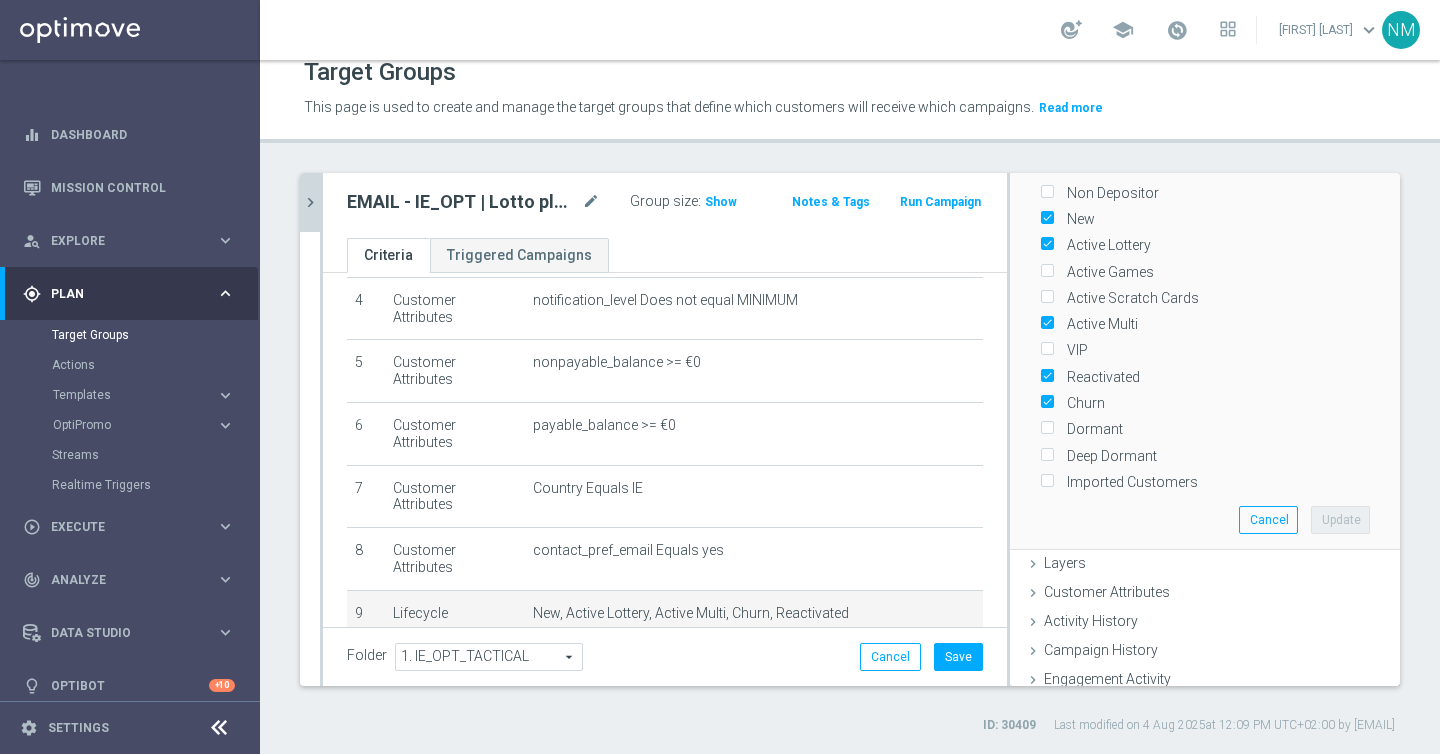 scroll, scrollTop: 10, scrollLeft: 0, axis: vertical 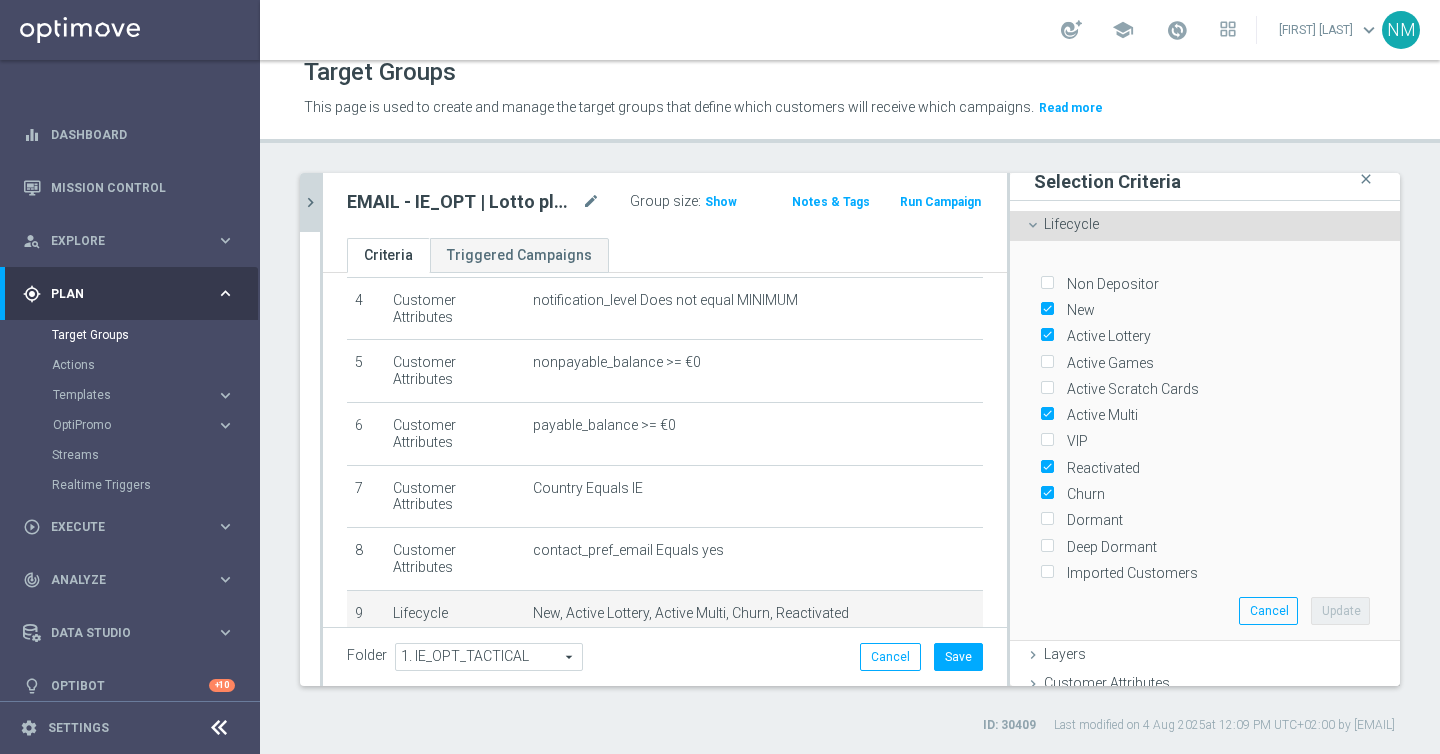 click on "Active Games" at bounding box center [1107, 363] 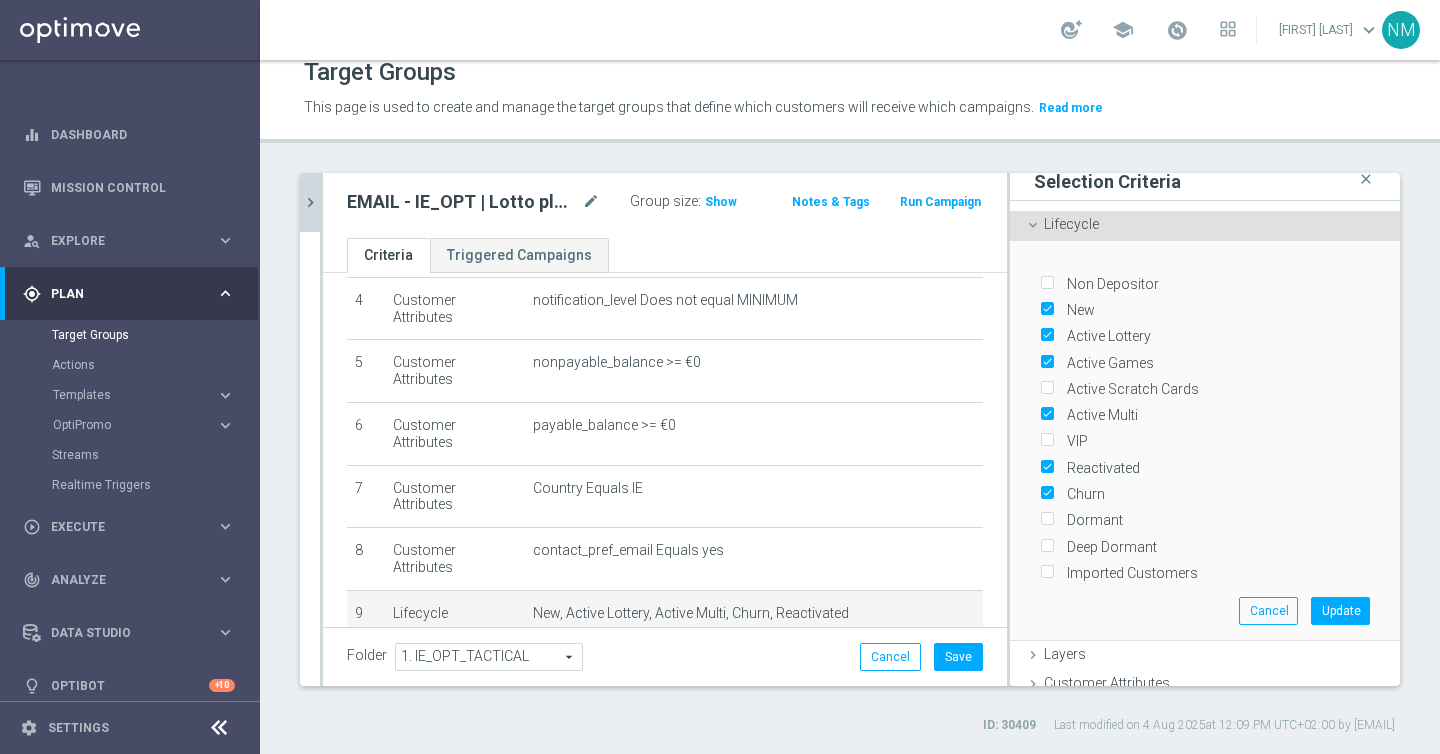click on "Active Scratch Cards" at bounding box center (1129, 389) 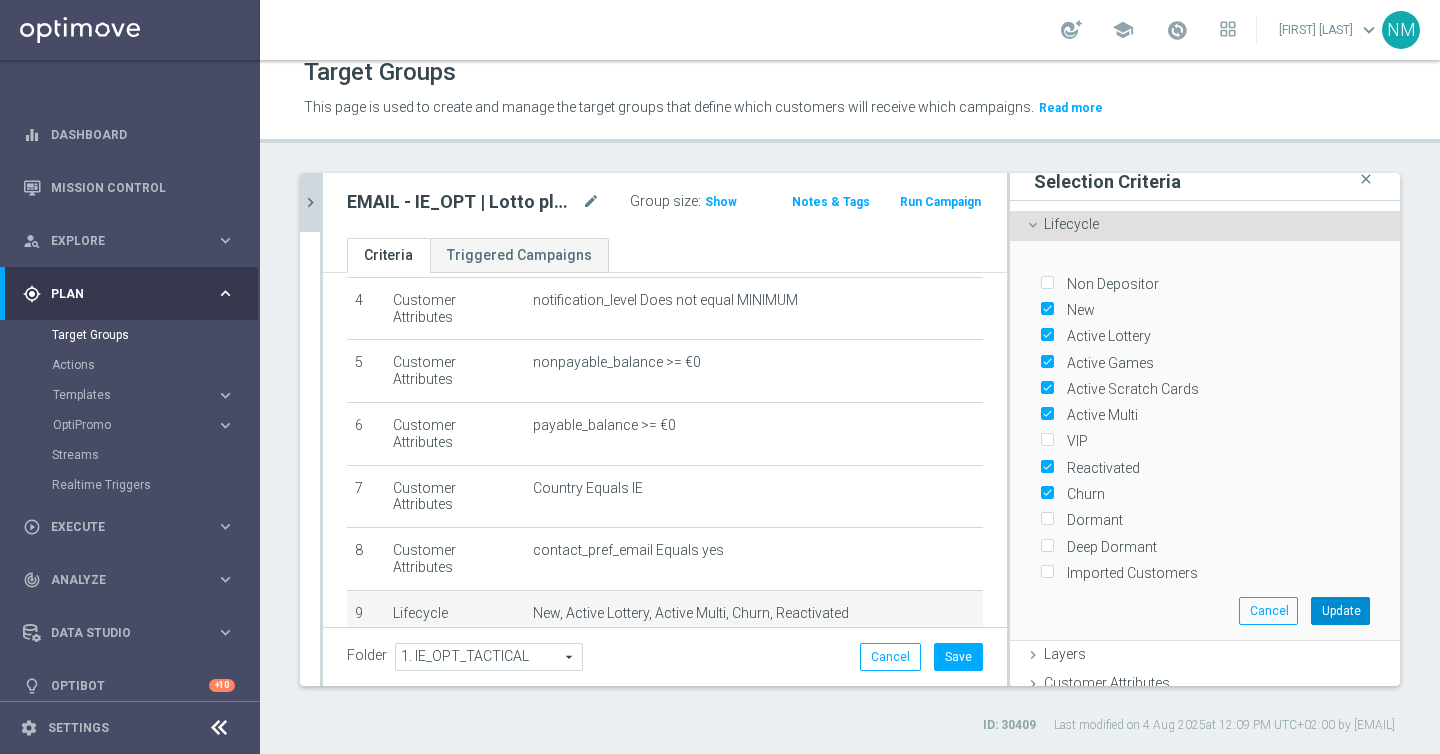 click on "Update" at bounding box center [1340, 611] 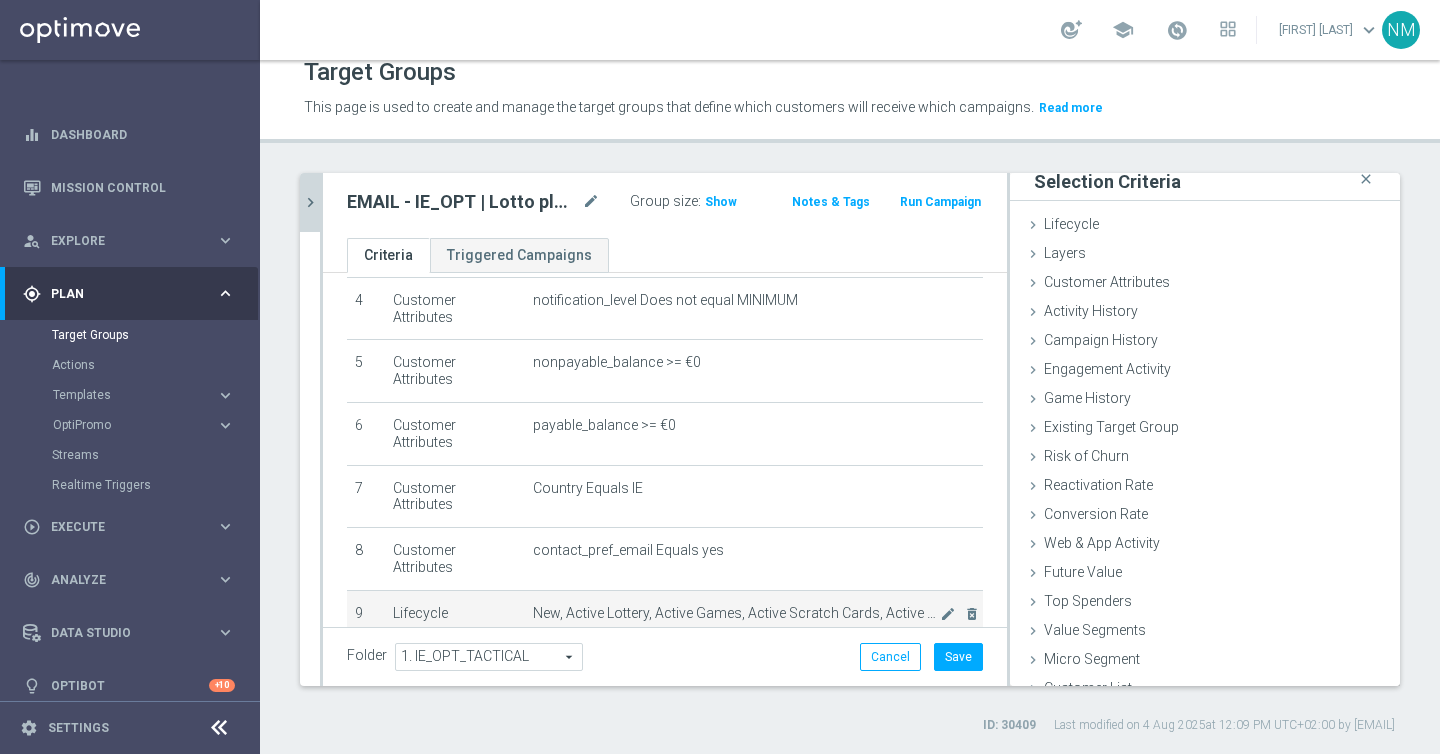 scroll, scrollTop: 254, scrollLeft: 0, axis: vertical 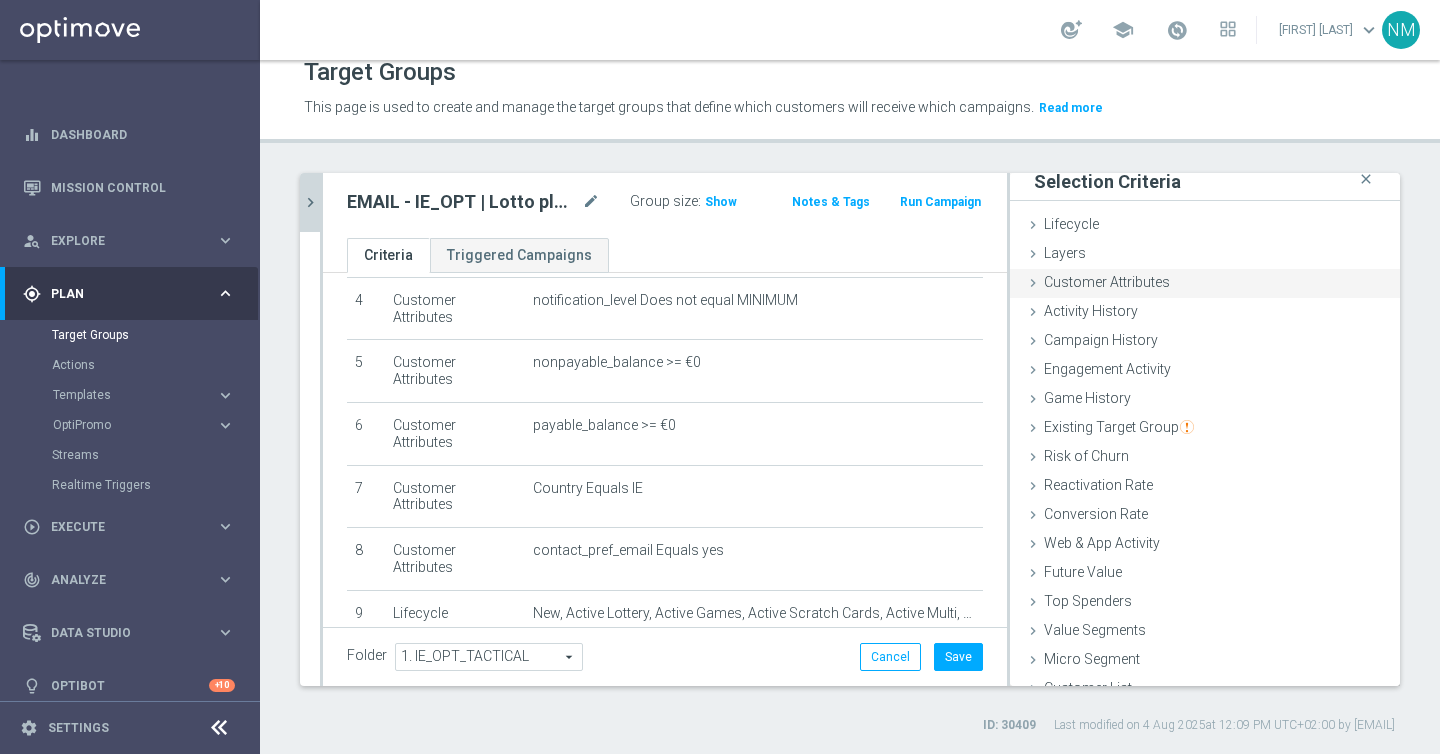click on "Customer Attributes" at bounding box center (1107, 282) 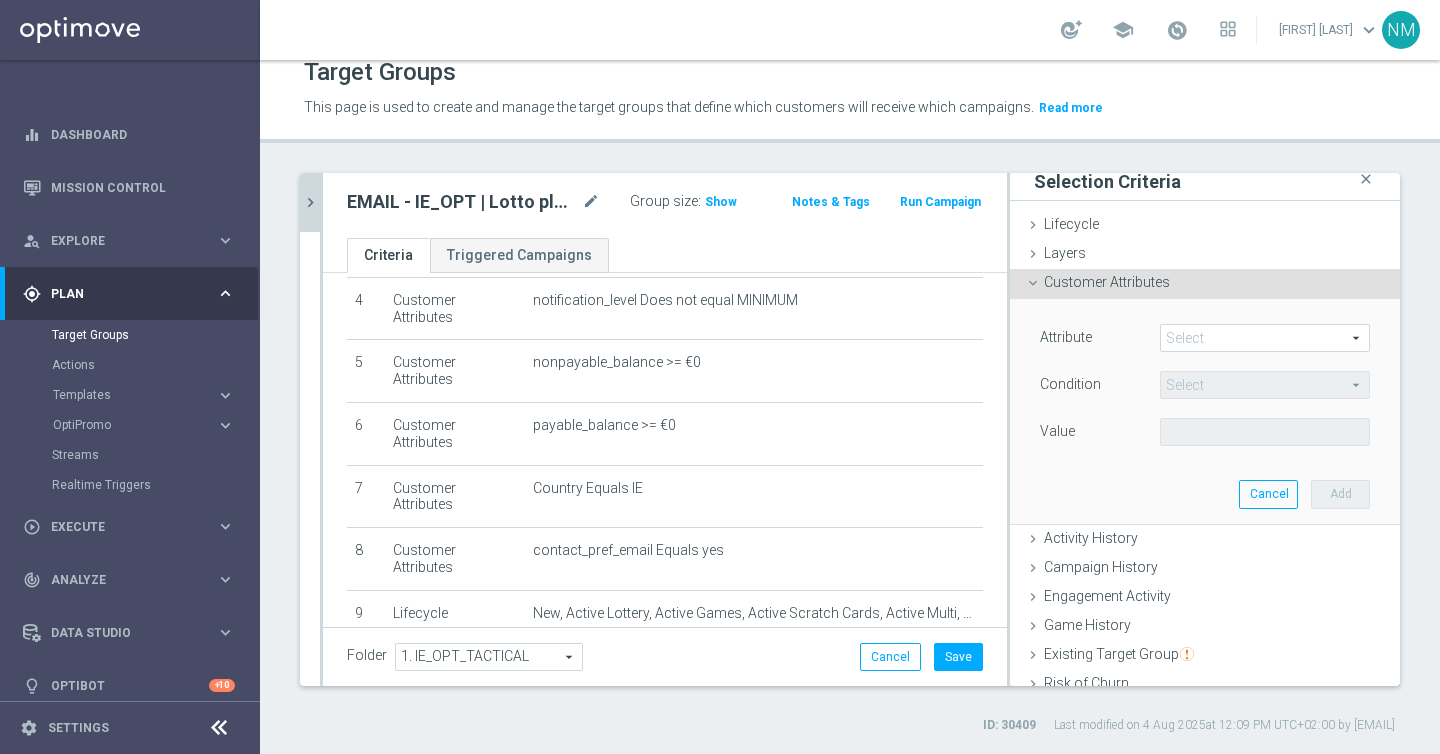 click at bounding box center (1265, 338) 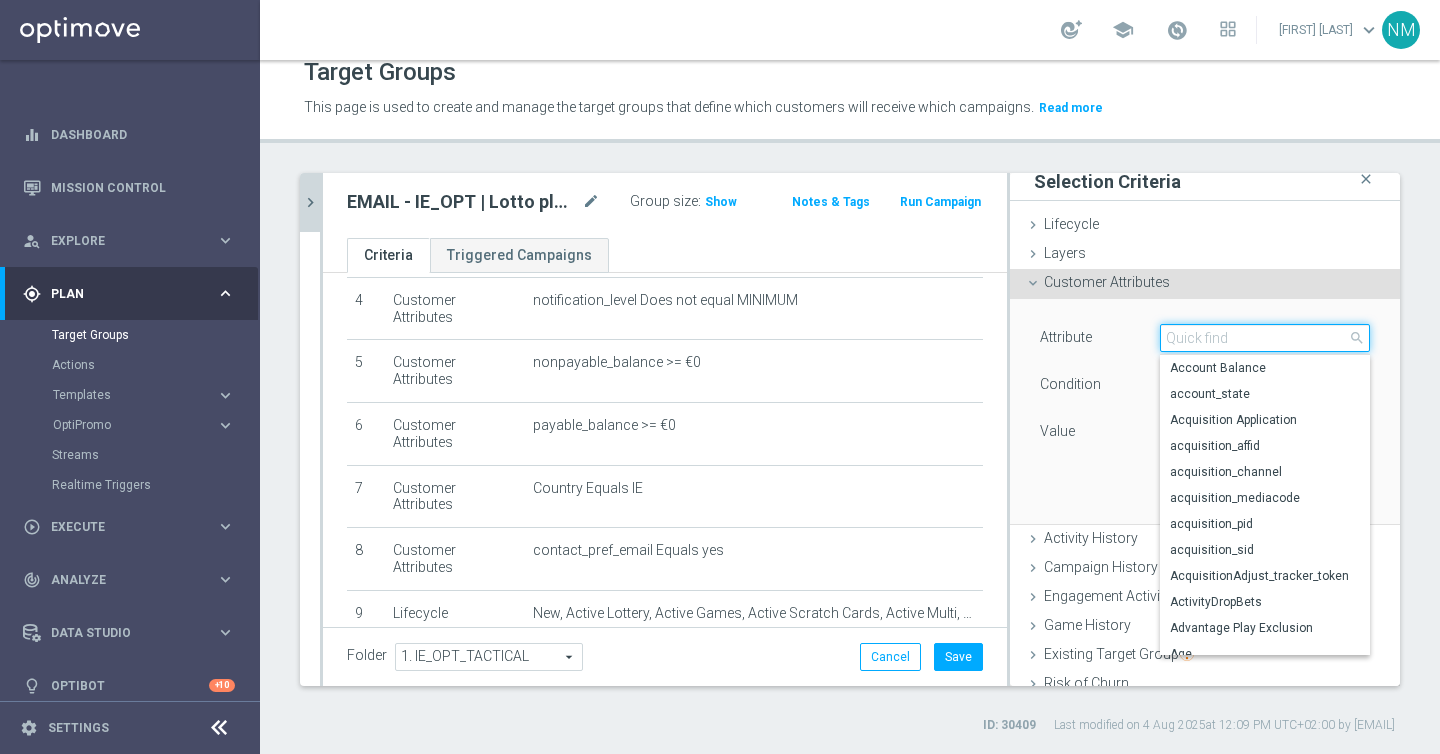 click at bounding box center [1265, 338] 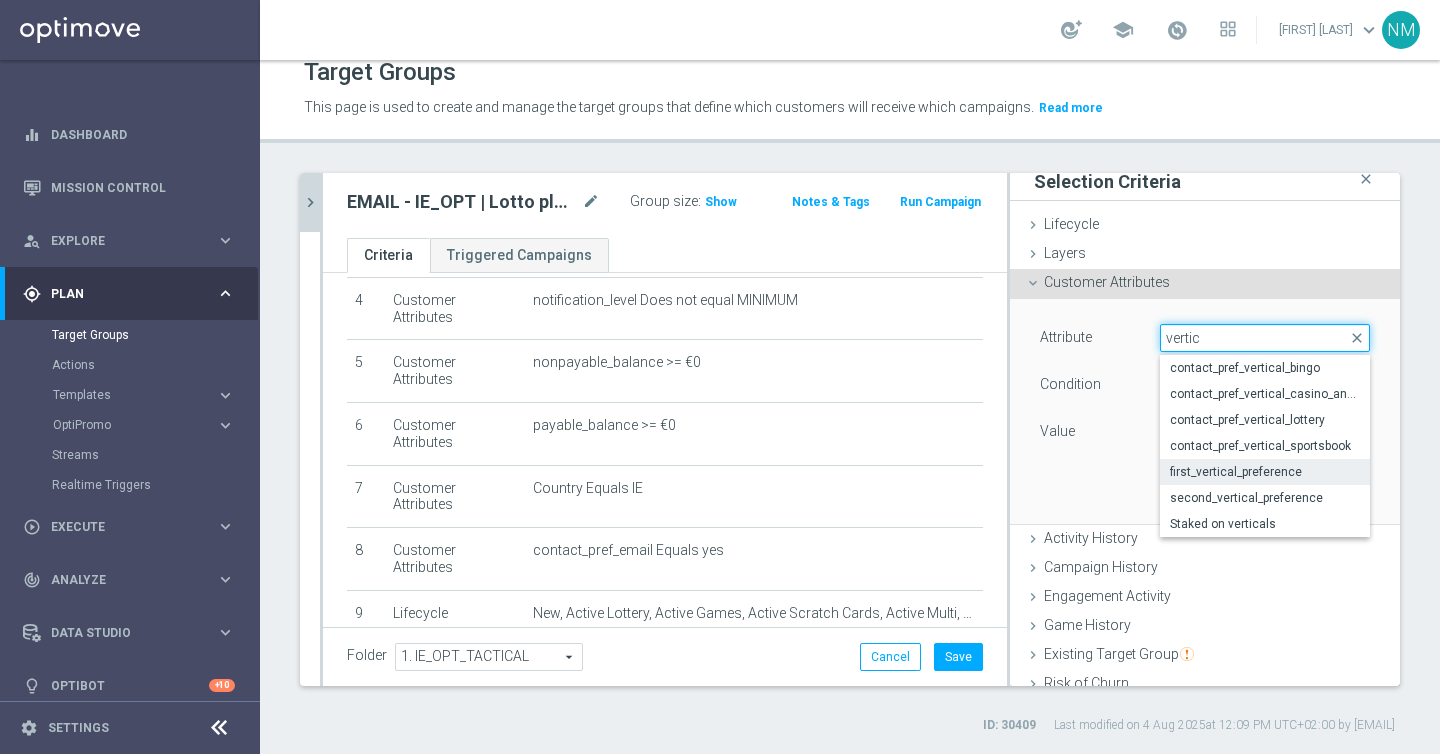 type on "vertic" 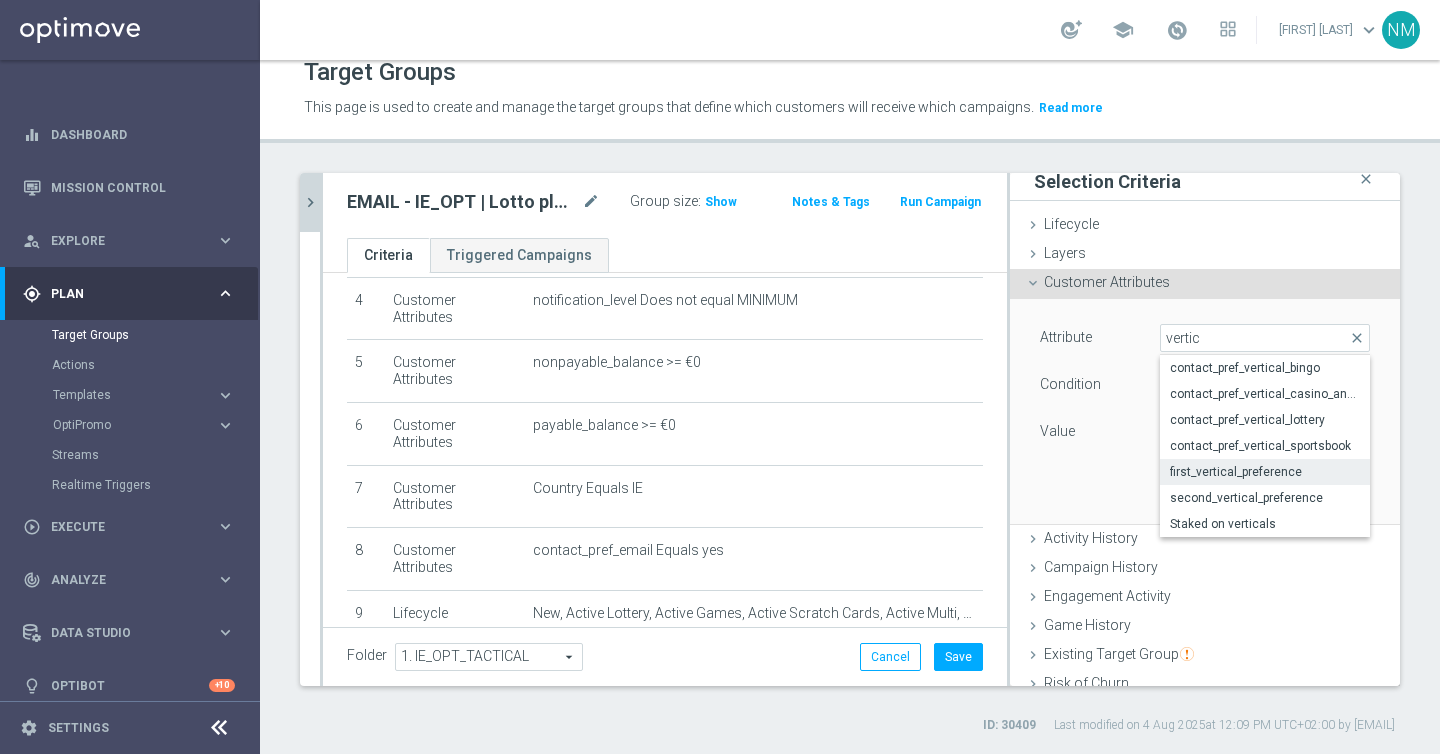 click on "first_vertical_preference" at bounding box center [1265, 472] 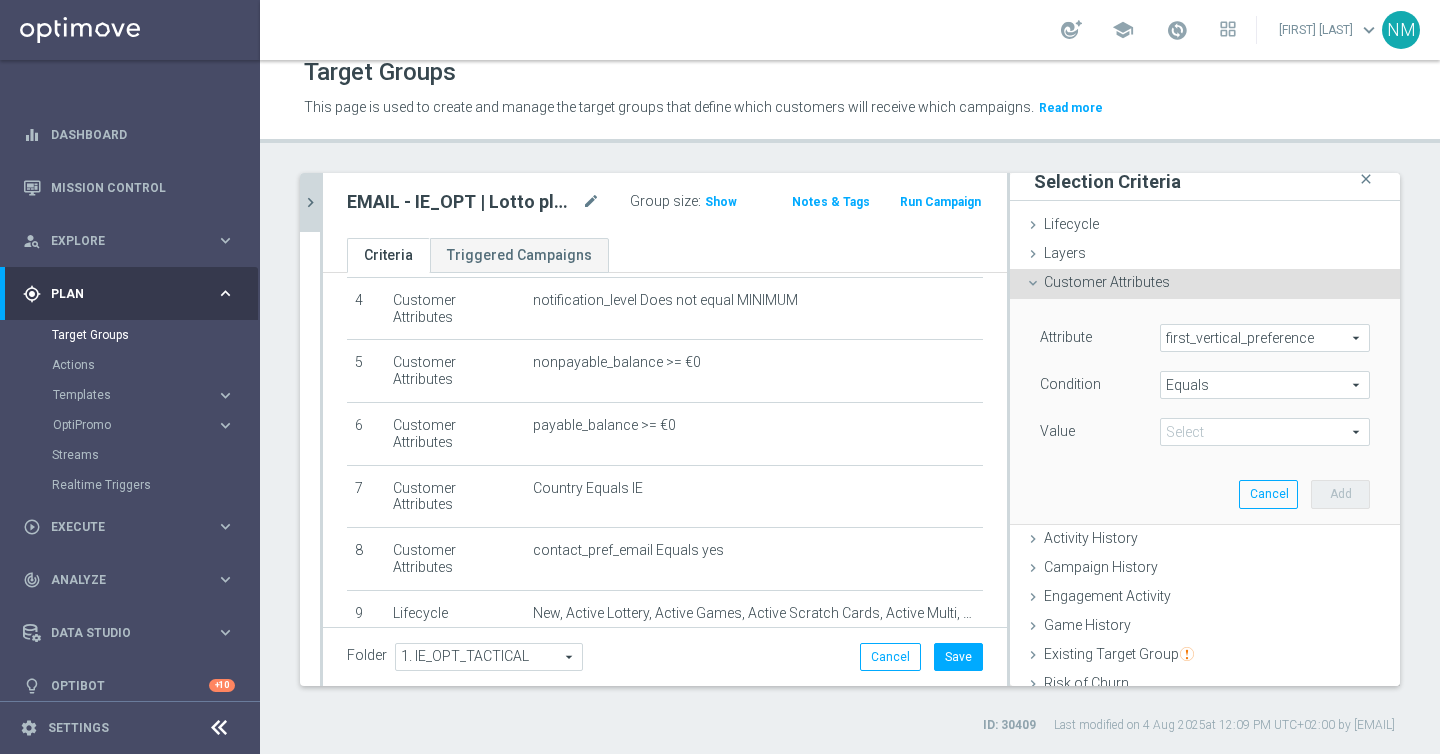 click at bounding box center [1265, 432] 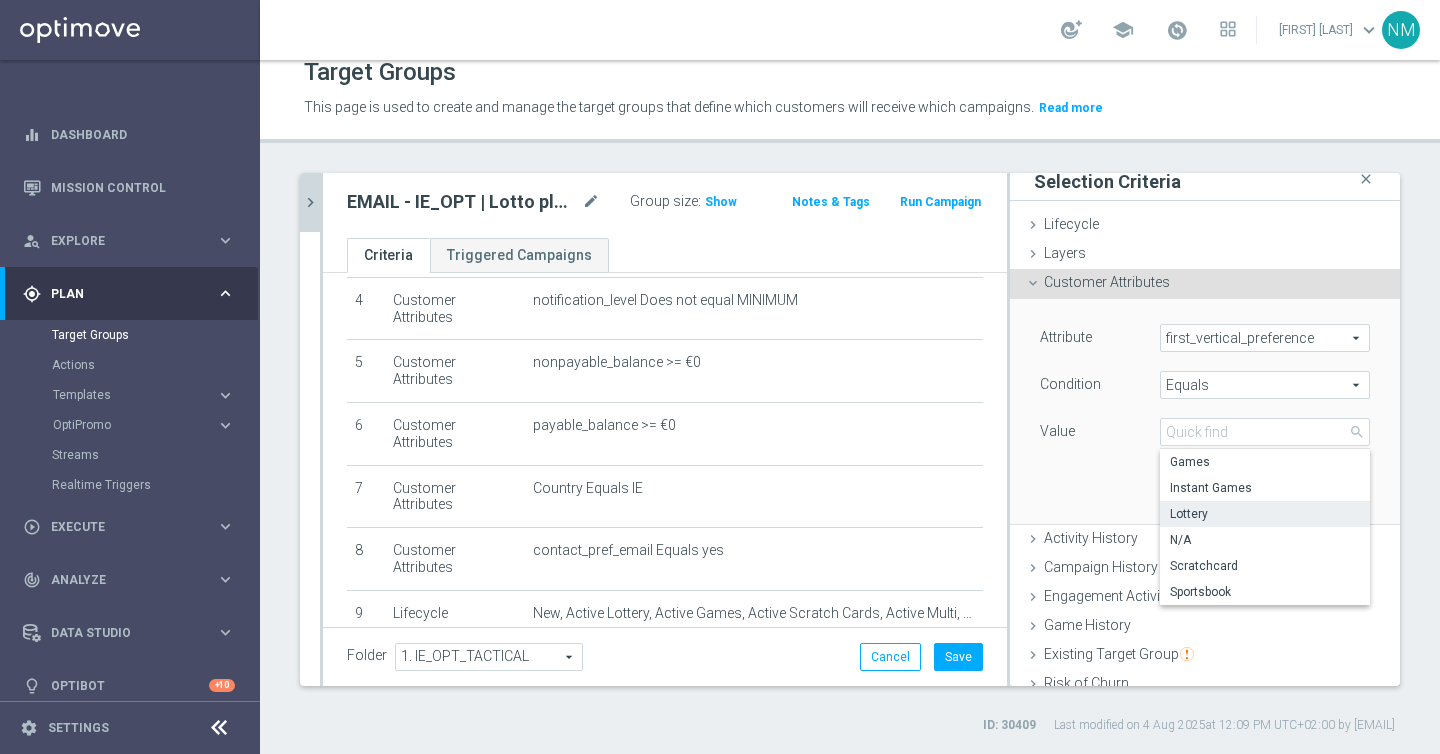 click on "Lottery" at bounding box center [1265, 514] 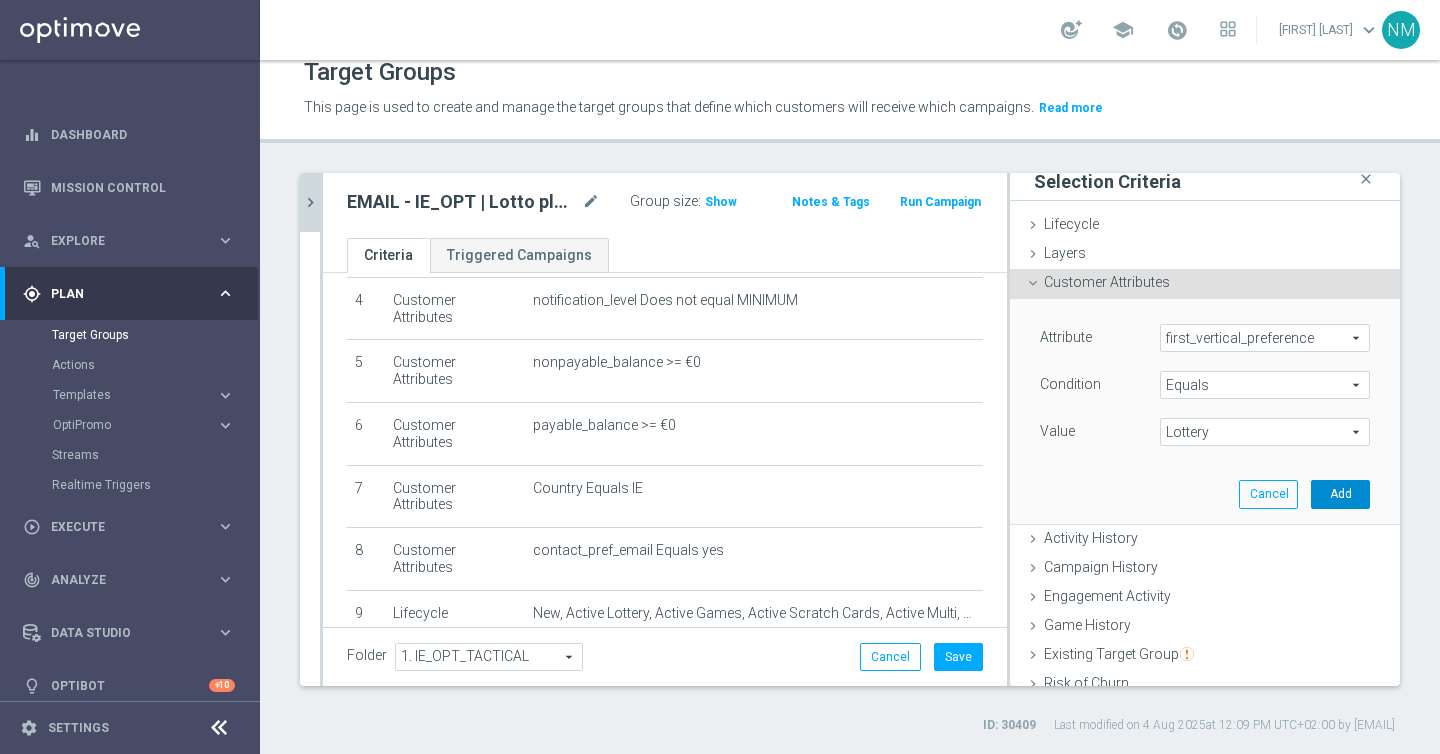 click on "Add" at bounding box center (1340, 494) 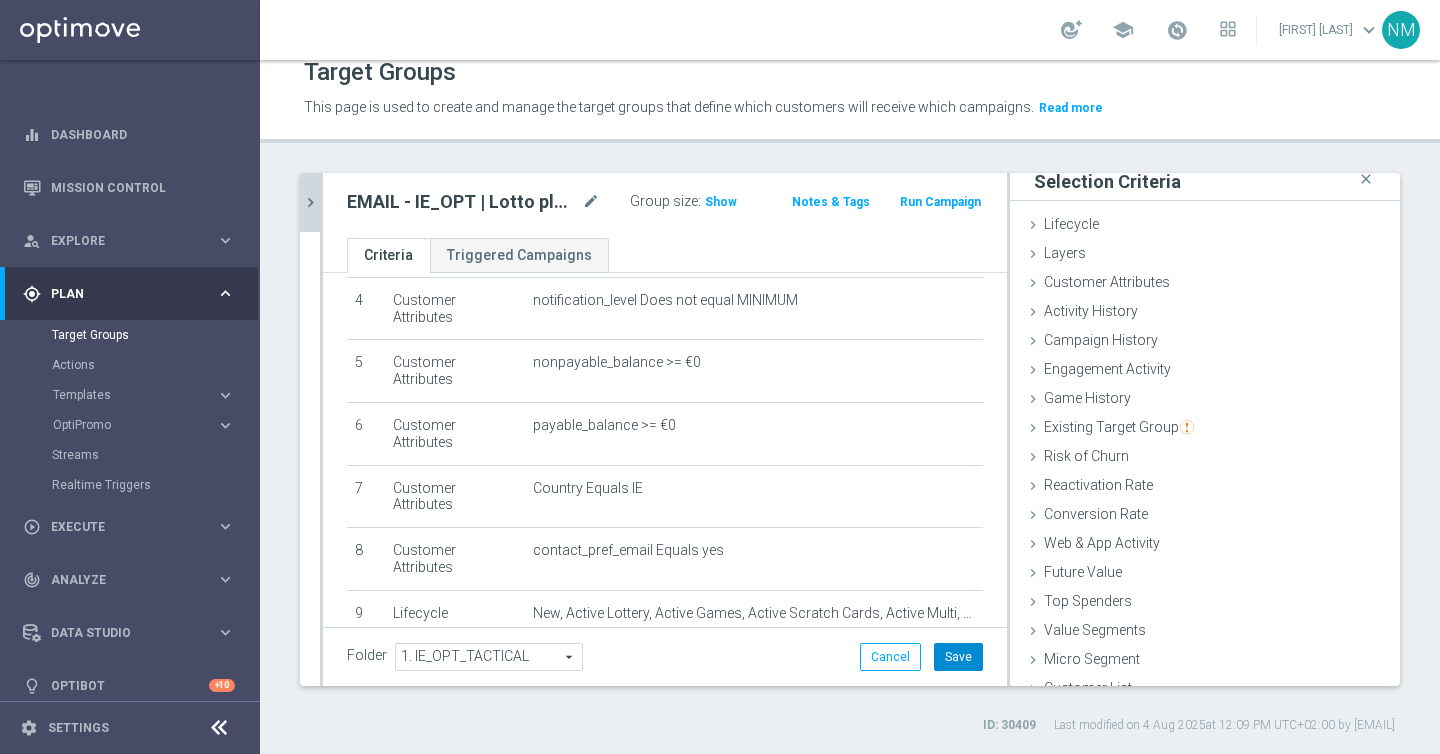 click on "Save" 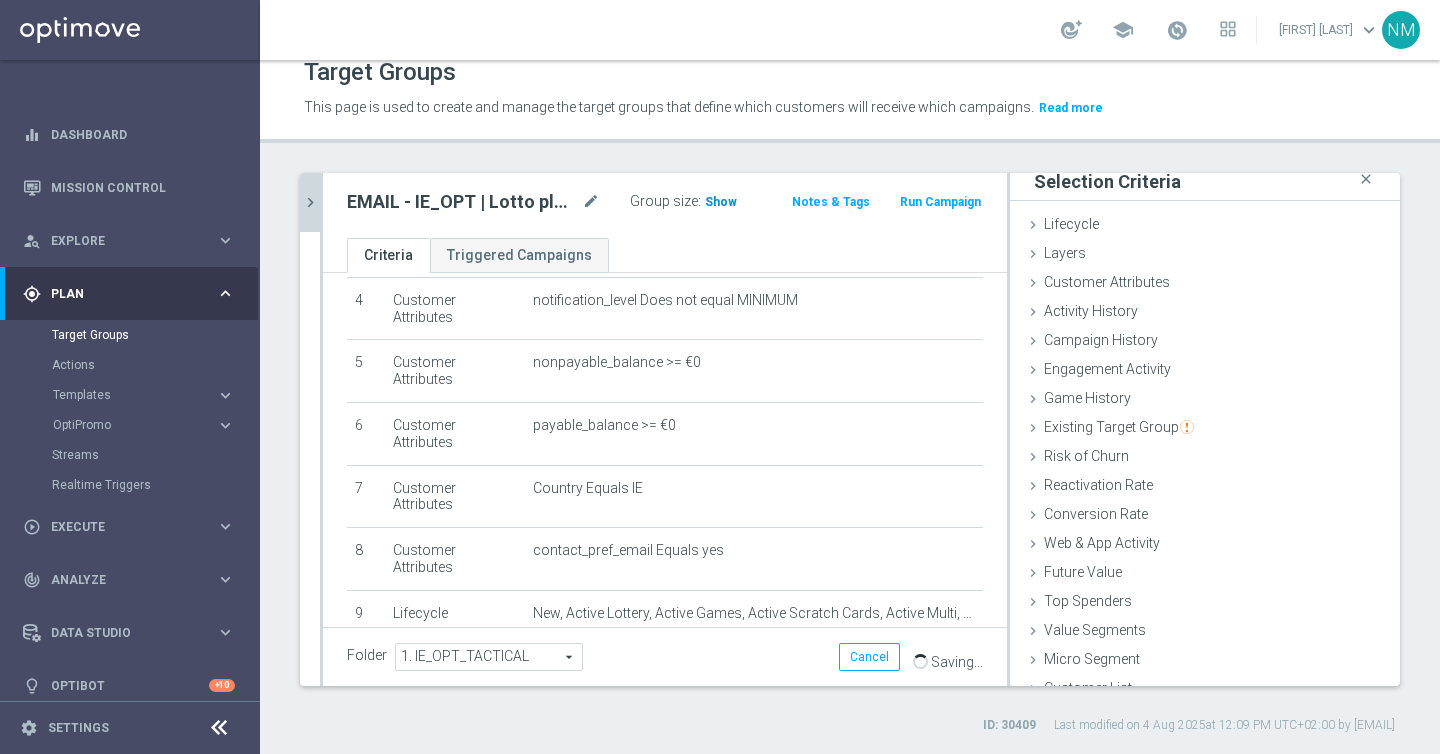 click on "Show" 